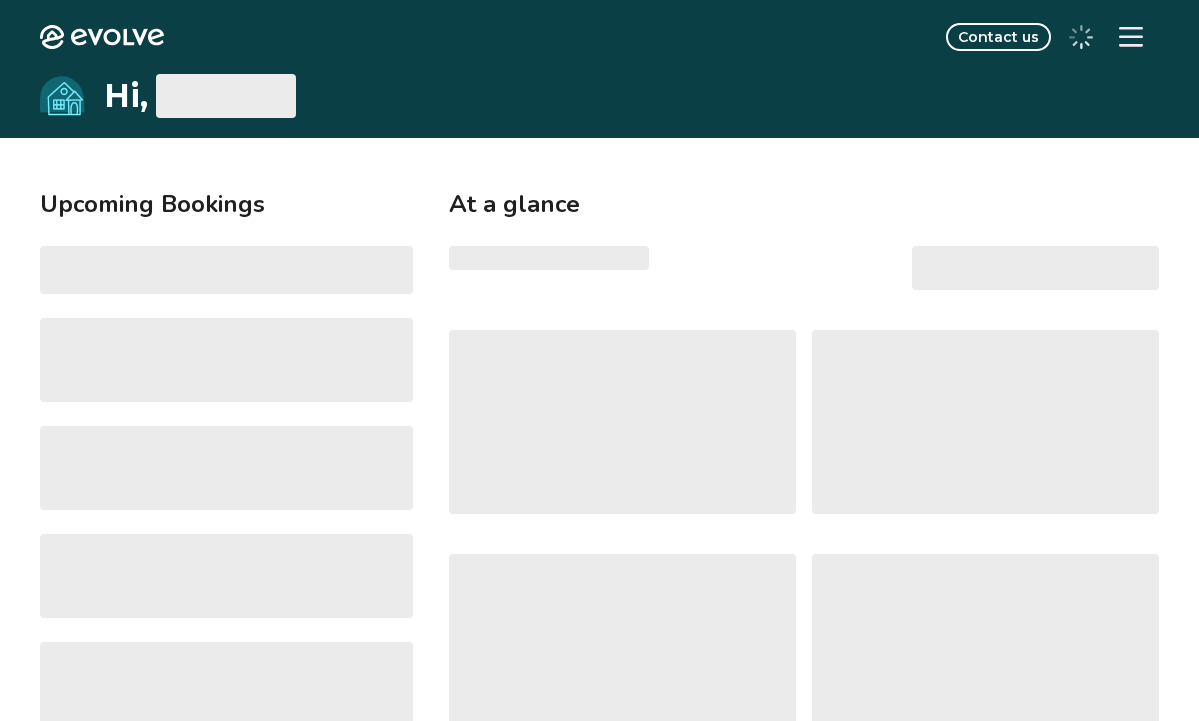 scroll, scrollTop: 0, scrollLeft: 0, axis: both 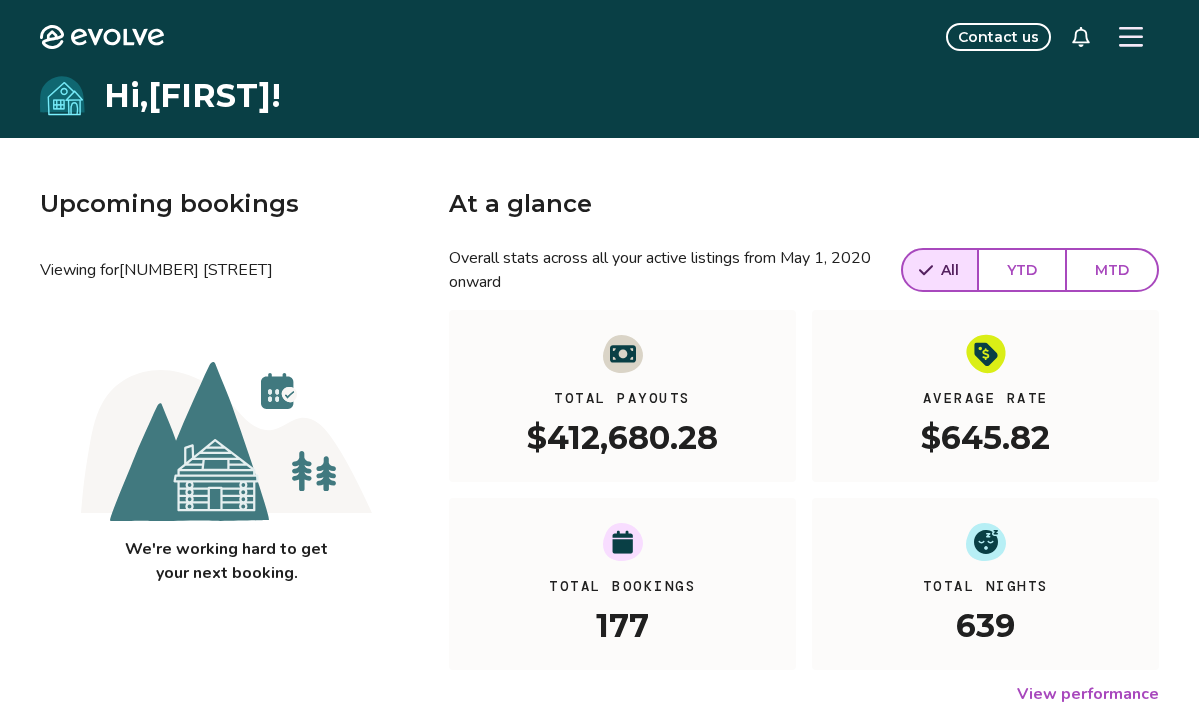 click 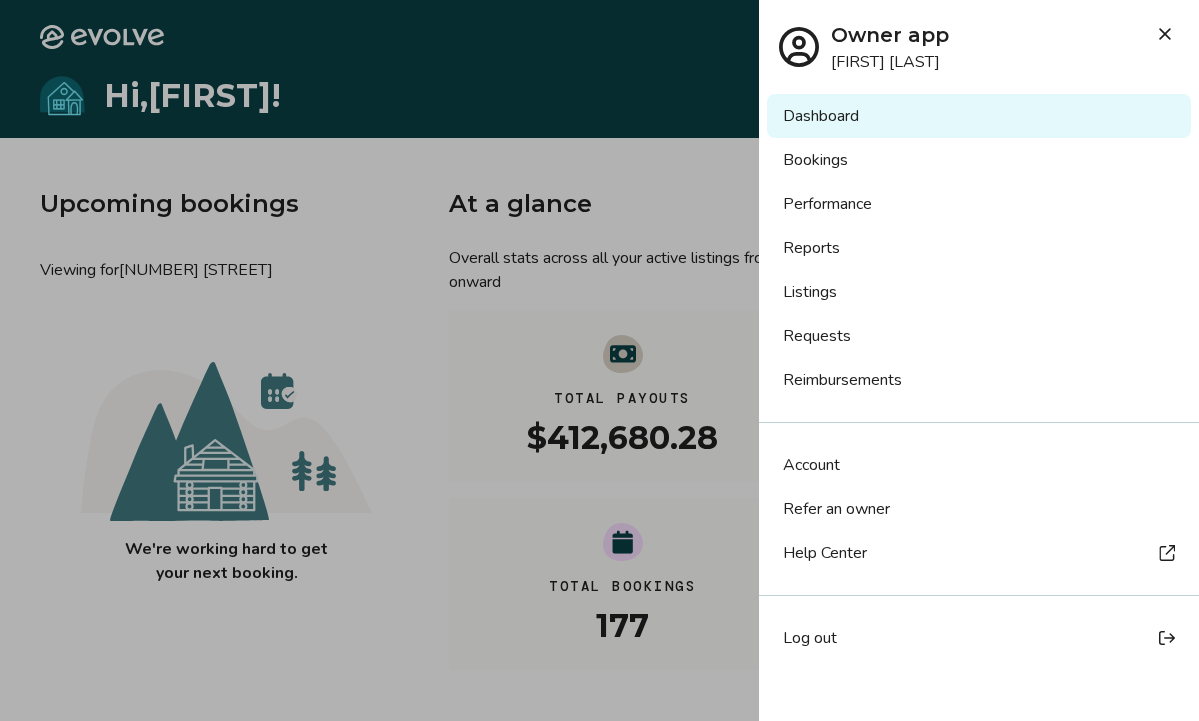 click on "Listings" at bounding box center (979, 292) 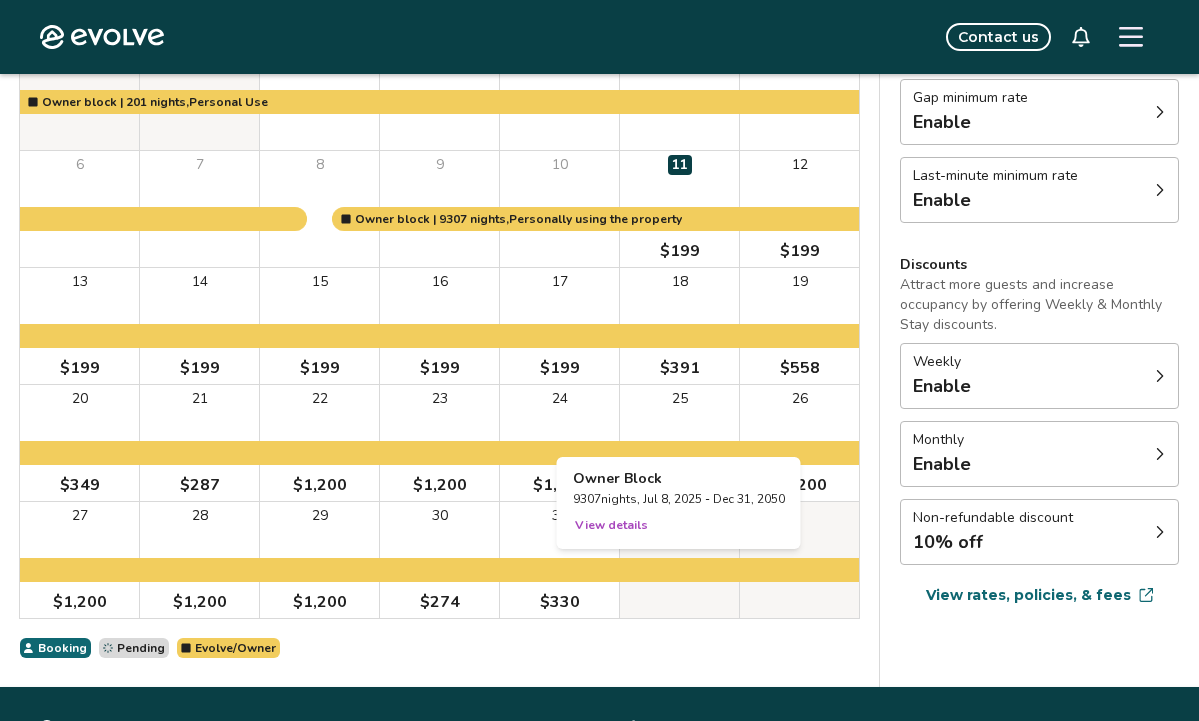 scroll, scrollTop: 288, scrollLeft: 0, axis: vertical 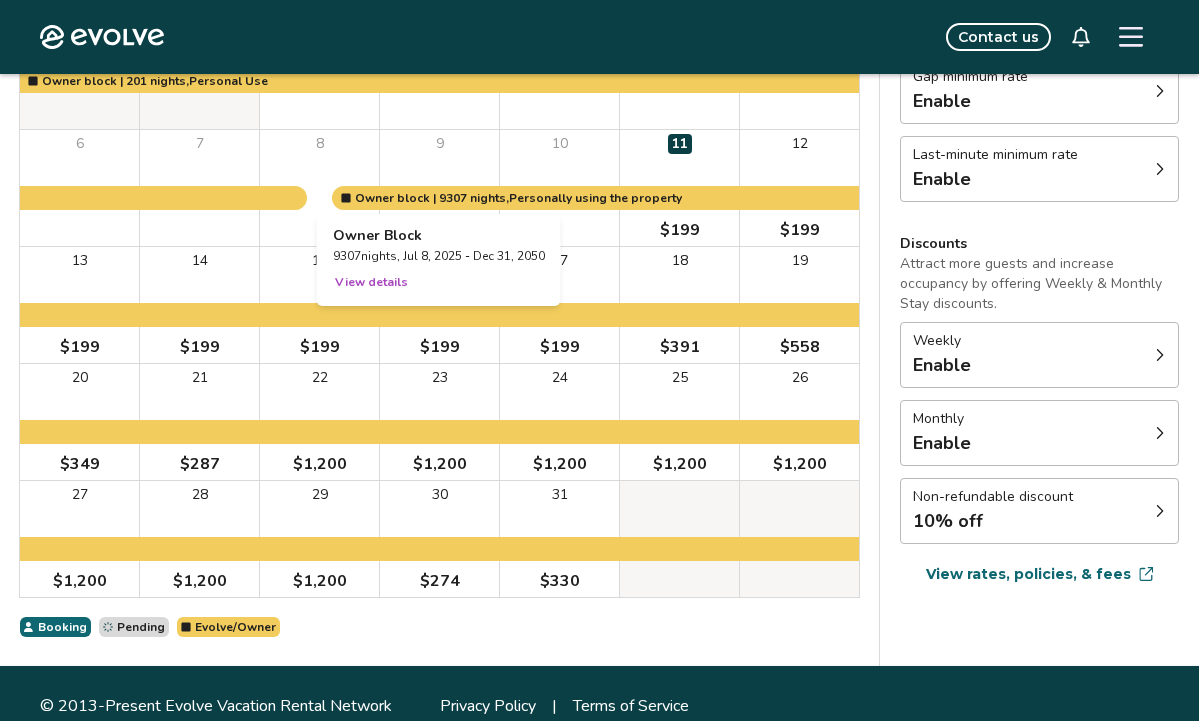 click at bounding box center (439, 188) 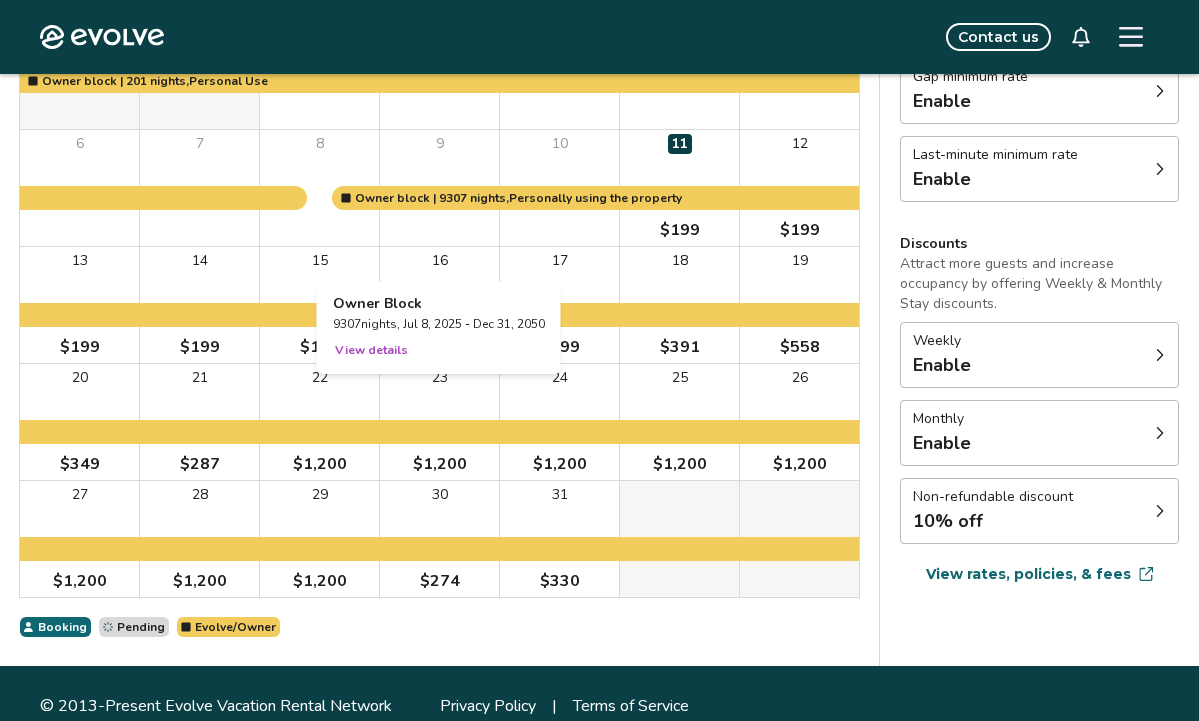 scroll, scrollTop: 0, scrollLeft: 0, axis: both 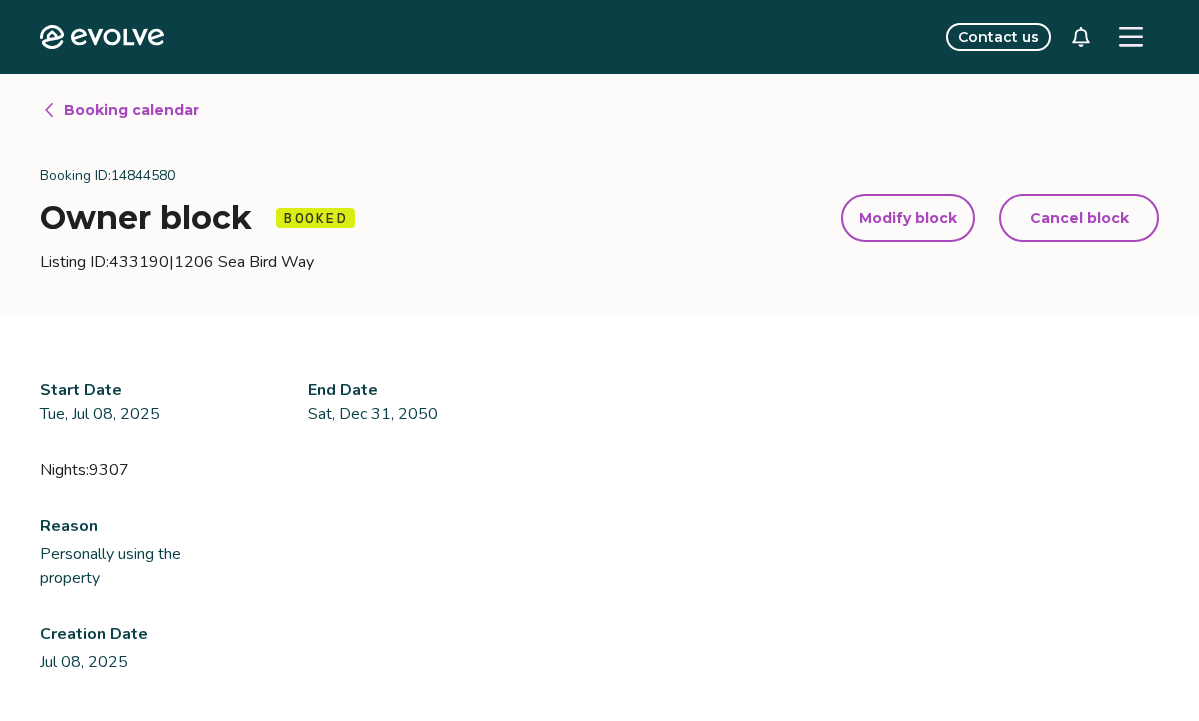click on "Modify block" at bounding box center (908, 218) 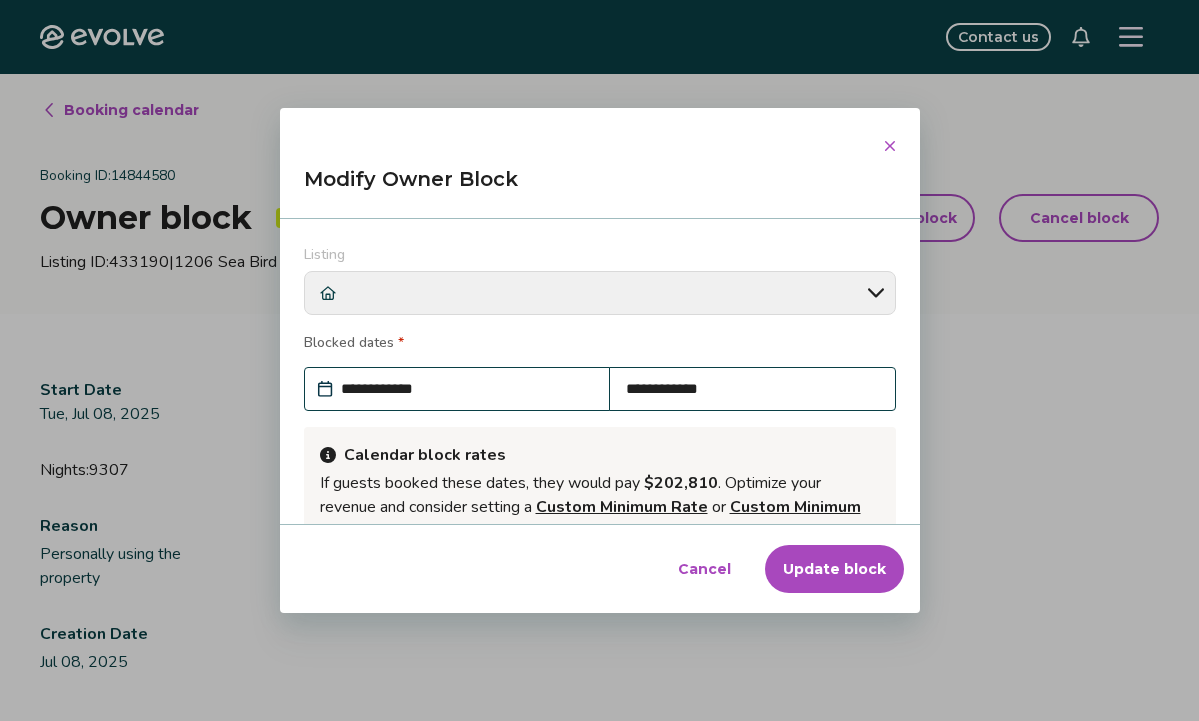 click on "**********" at bounding box center (467, 389) 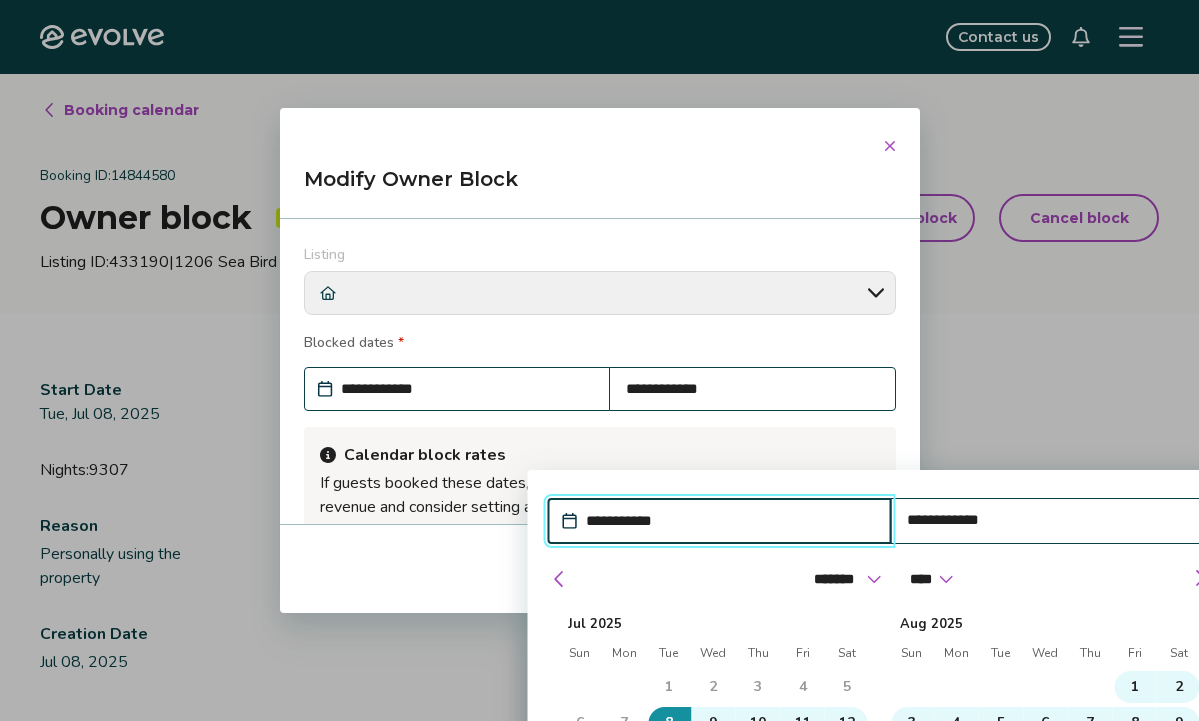 click on "Aug 2025 Sun Mon Tue Wed Thu Fri Sat 27 28 29 30 31 1 2 3 4 5 6 7 8 9 10 11 12 13 14 15 16 17 18 19 20 21 22 23 24 25 26 27 28 29 30 31 1 2 3 4 5 6" at bounding box center (1045, 754) 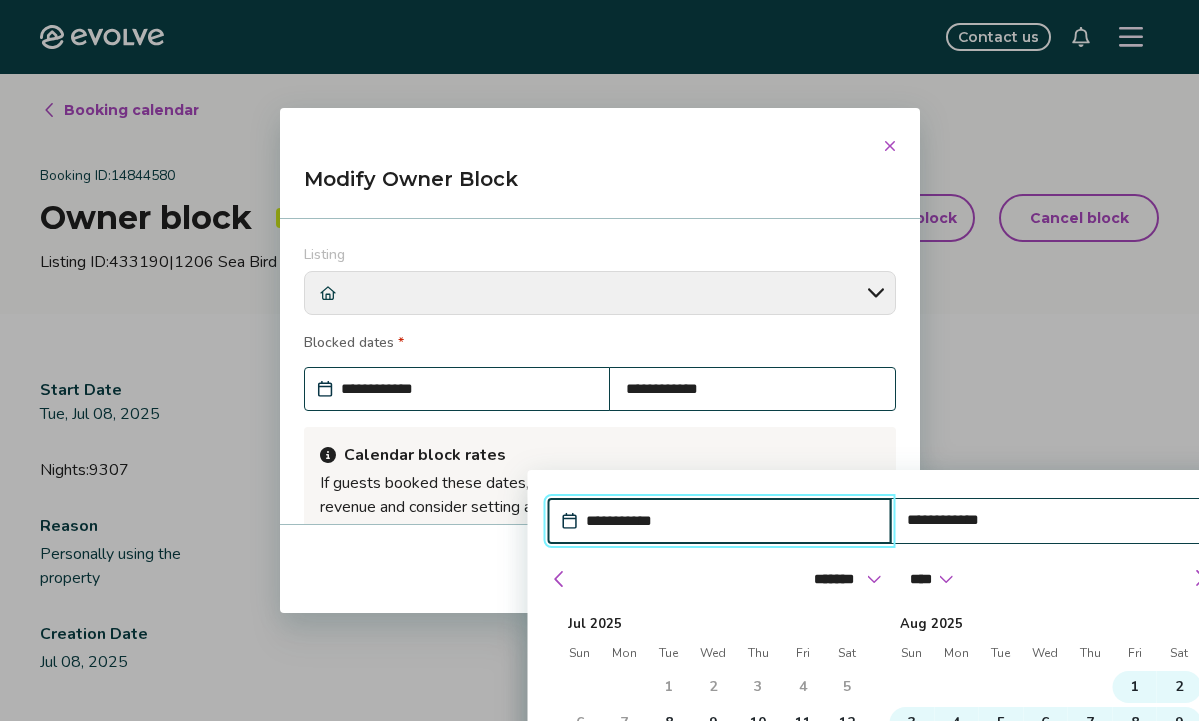 click on "21" at bounding box center [624, 795] 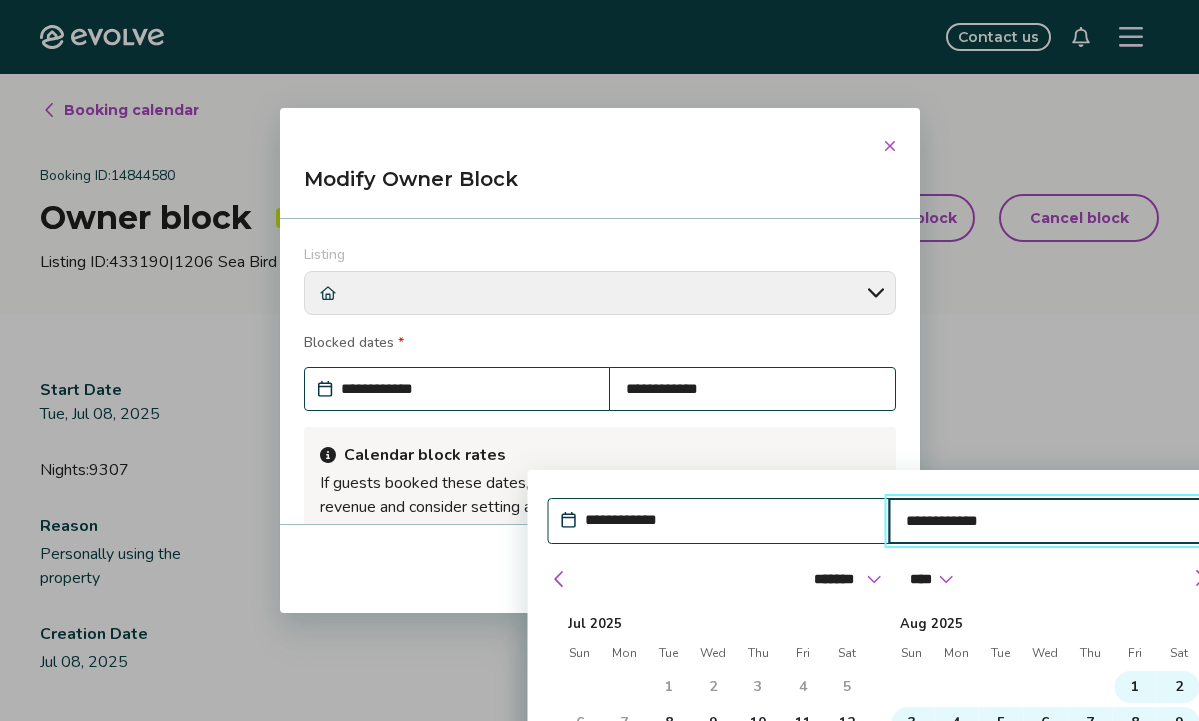 click on "**********" at bounding box center [879, 764] 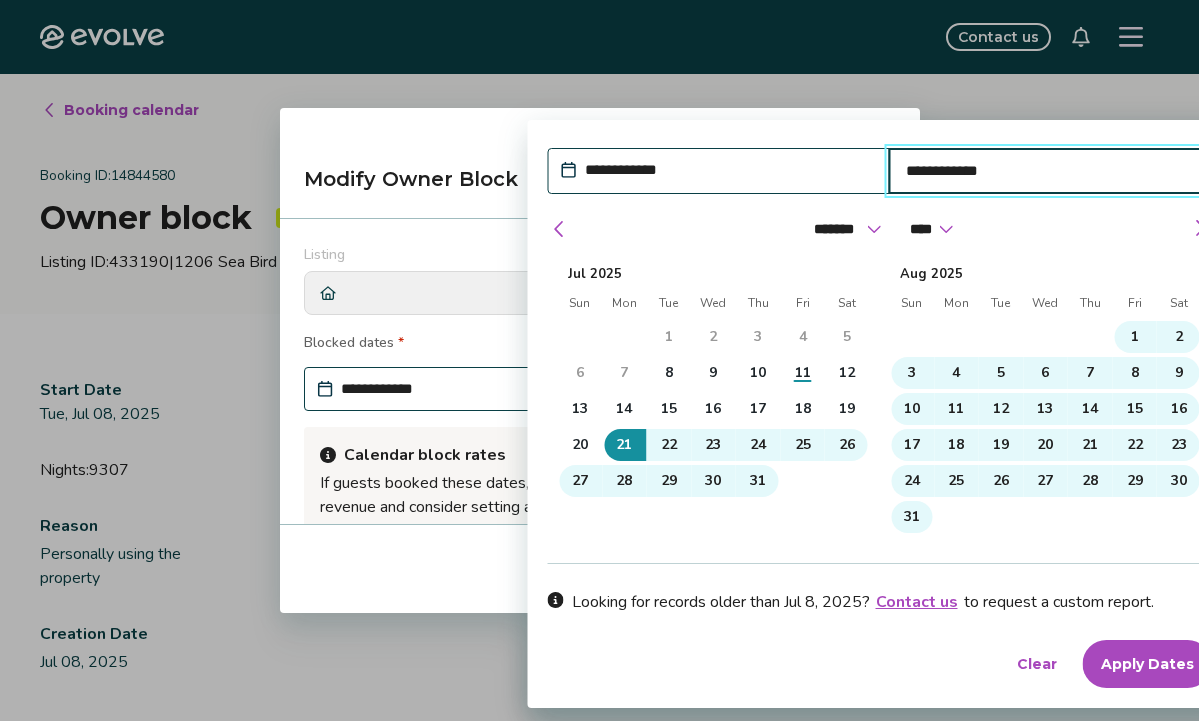 scroll, scrollTop: 414, scrollLeft: 0, axis: vertical 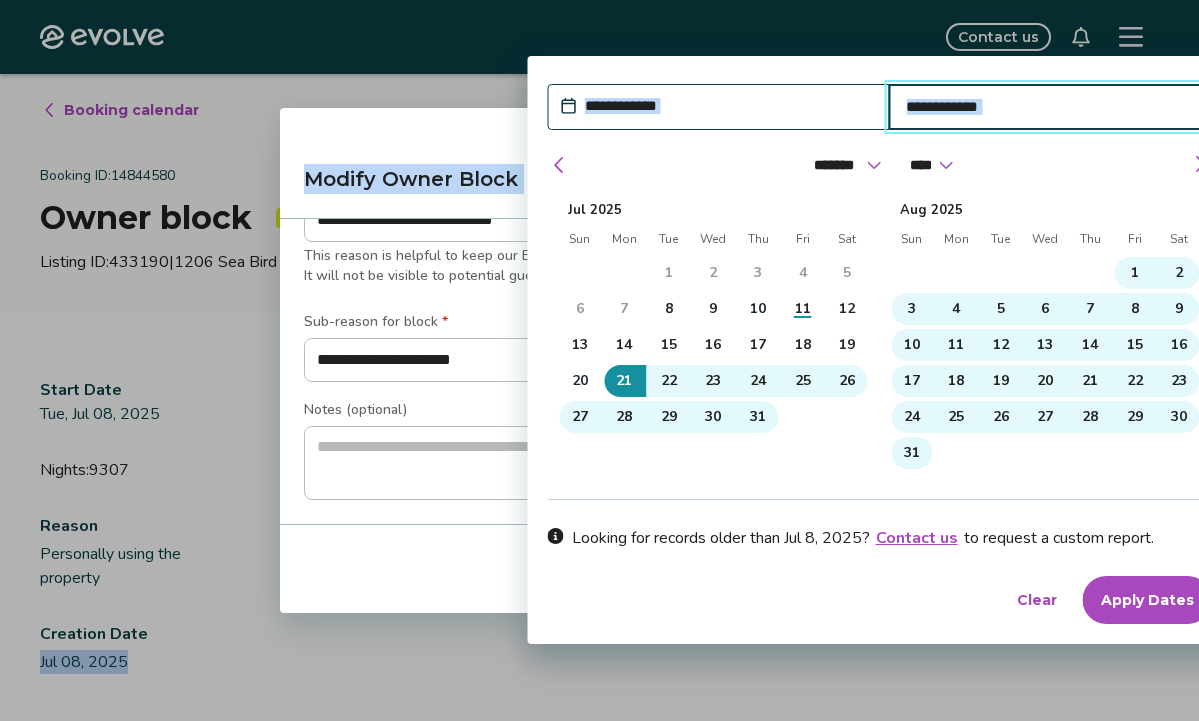 drag, startPoint x: 944, startPoint y: 486, endPoint x: 878, endPoint y: 751, distance: 273.0952 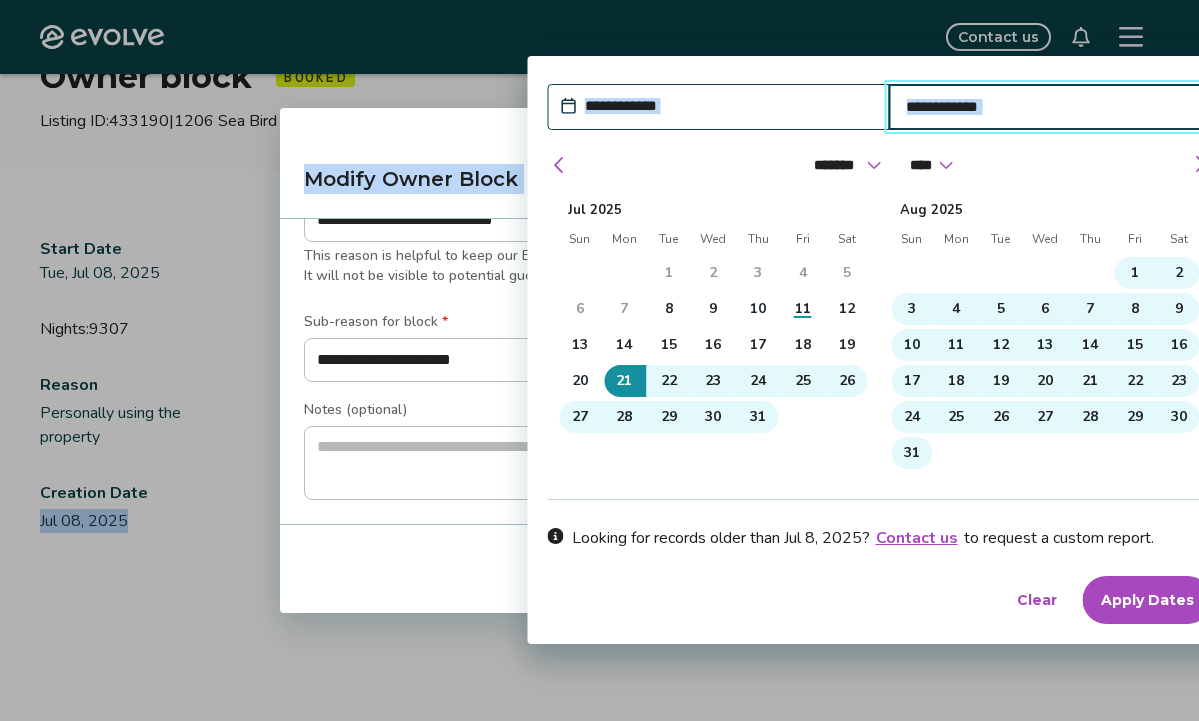 click on "Apply Dates" at bounding box center (1146, 600) 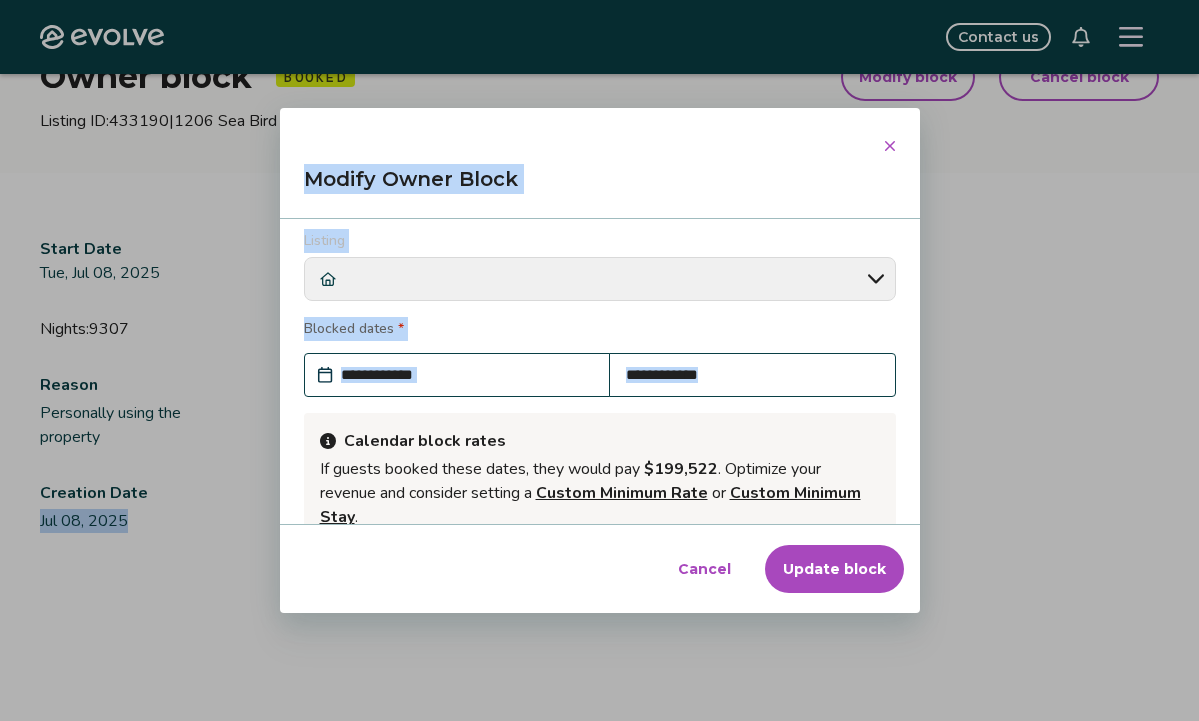 click on "Update block" at bounding box center (834, 569) 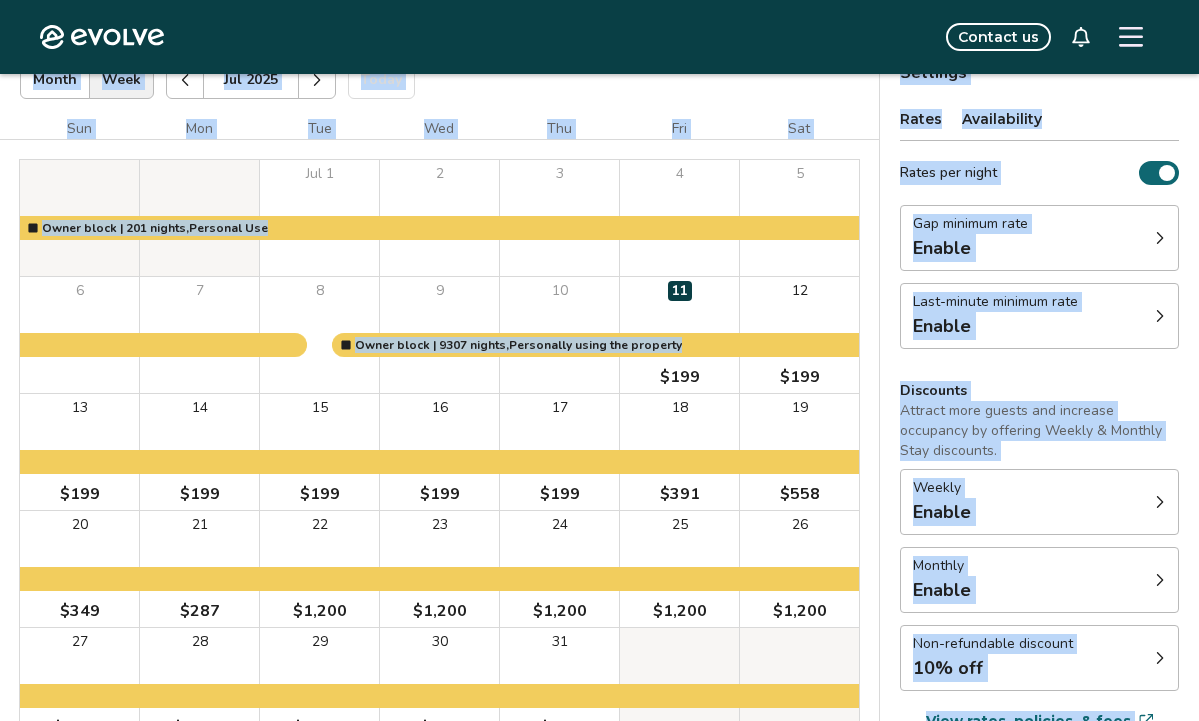 scroll, scrollTop: 208, scrollLeft: 0, axis: vertical 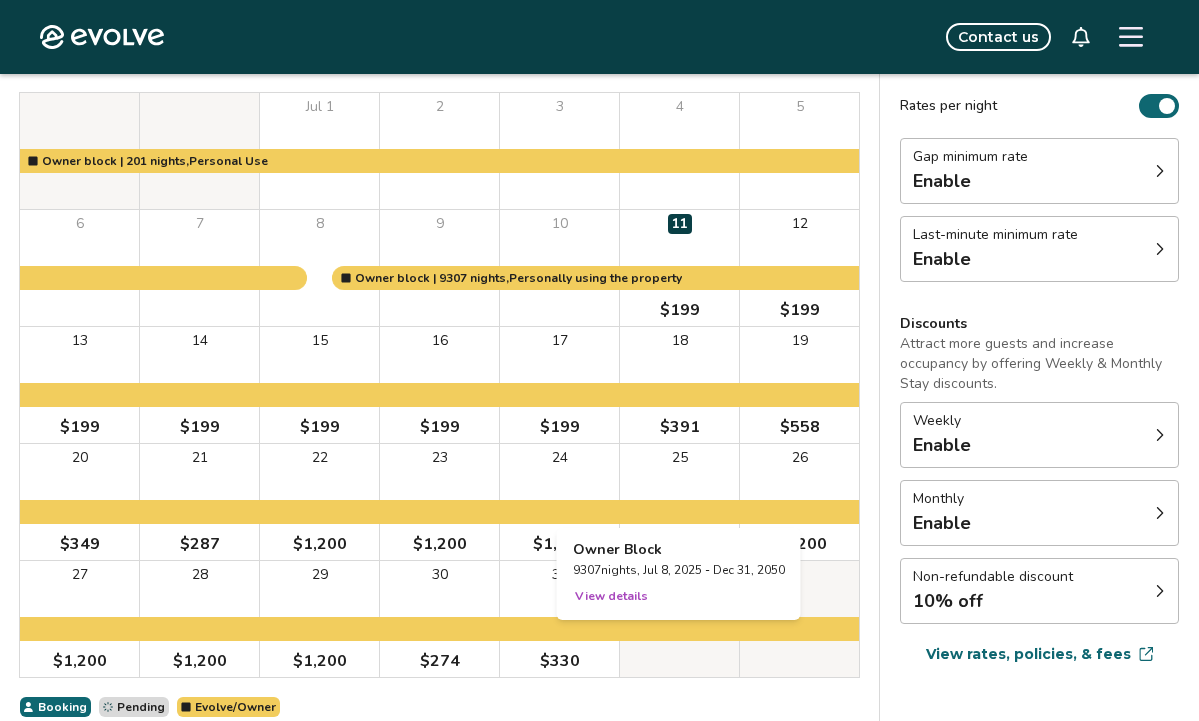 click at bounding box center [679, 502] 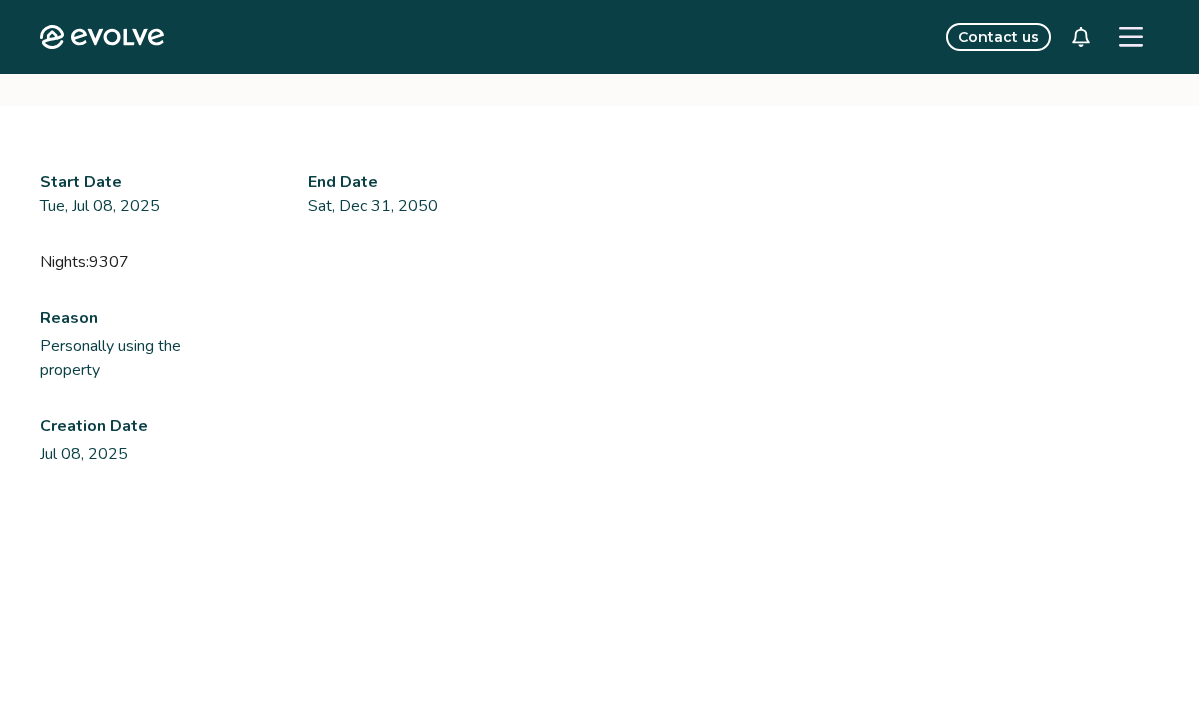 scroll, scrollTop: 0, scrollLeft: 0, axis: both 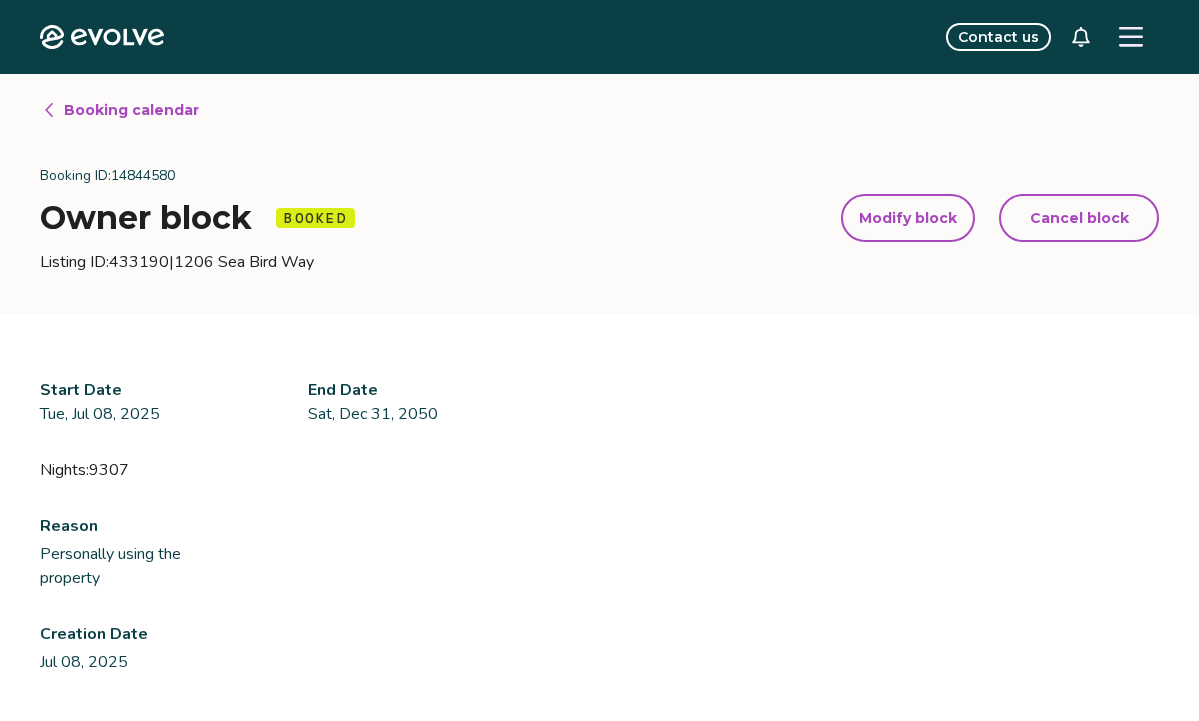 click on "Modify block" at bounding box center [908, 218] 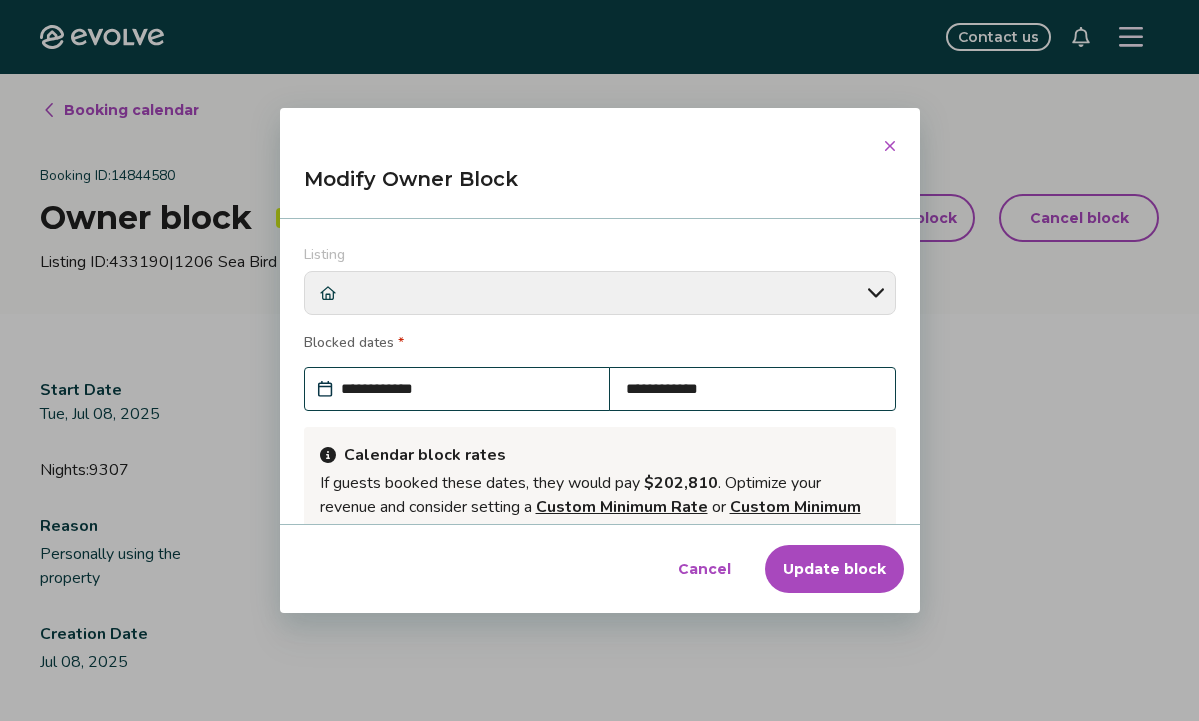 click on "**********" at bounding box center (467, 389) 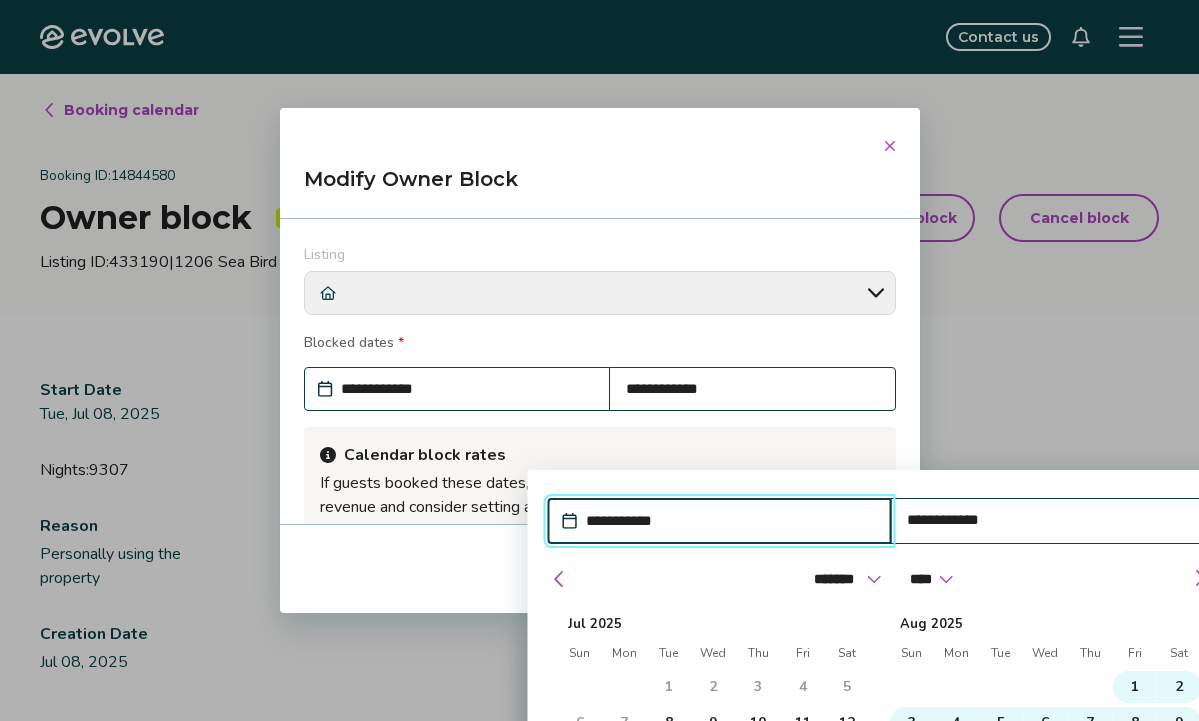 click on "31" at bounding box center (758, 831) 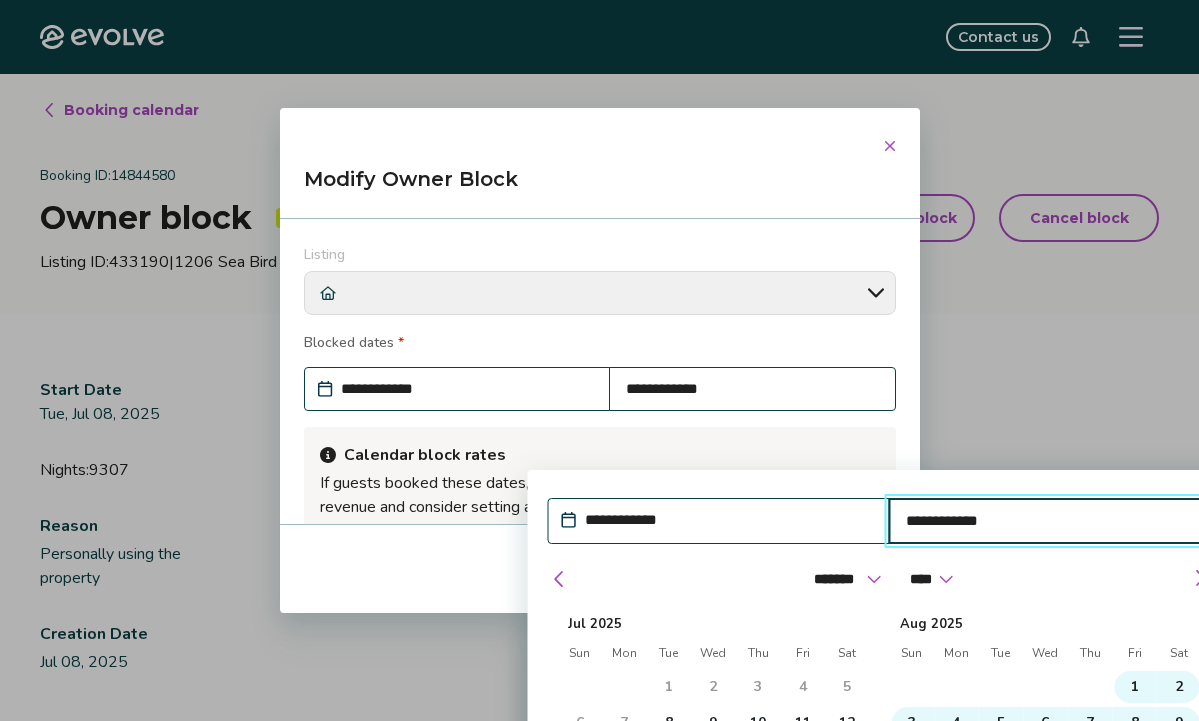 click on "Aug 2025" at bounding box center (1045, 620) 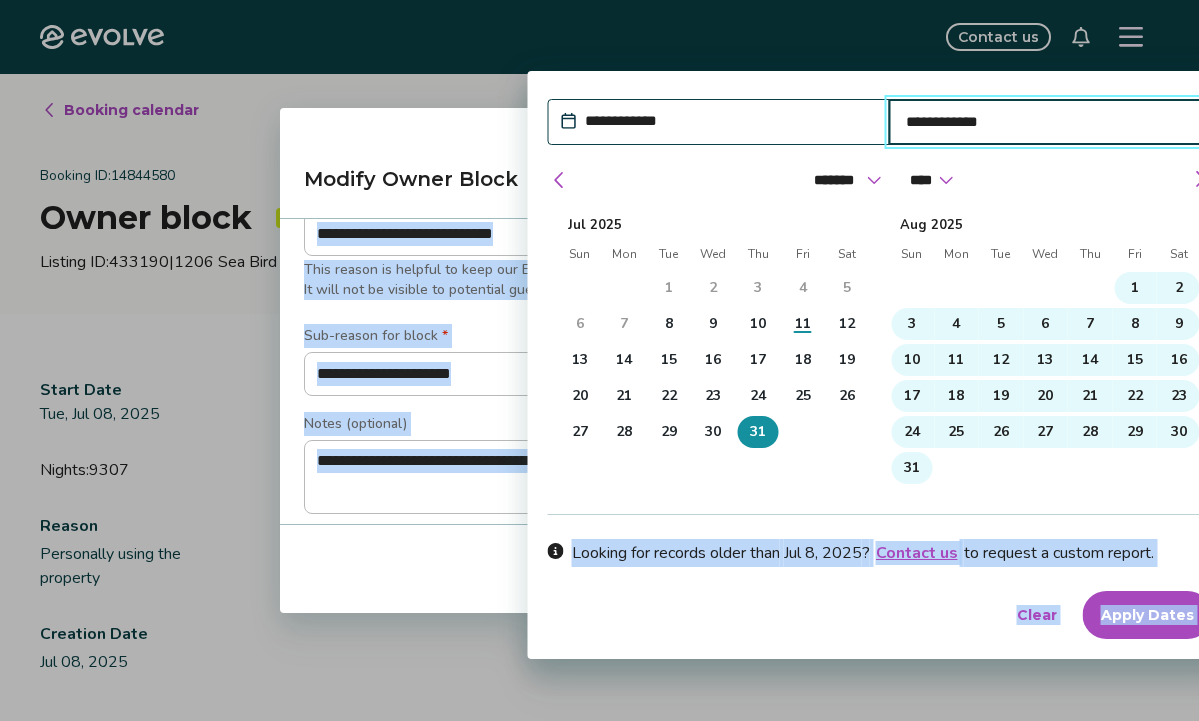 scroll, scrollTop: 414, scrollLeft: 0, axis: vertical 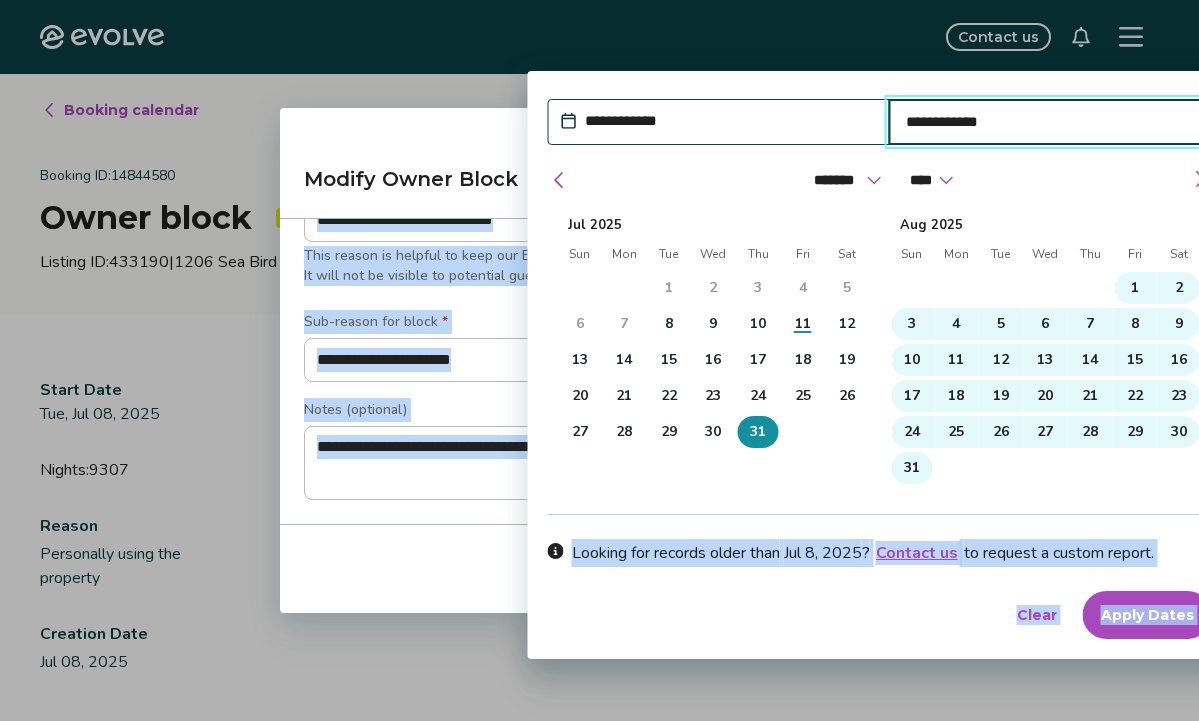 drag, startPoint x: 931, startPoint y: 491, endPoint x: 916, endPoint y: 577, distance: 87.29834 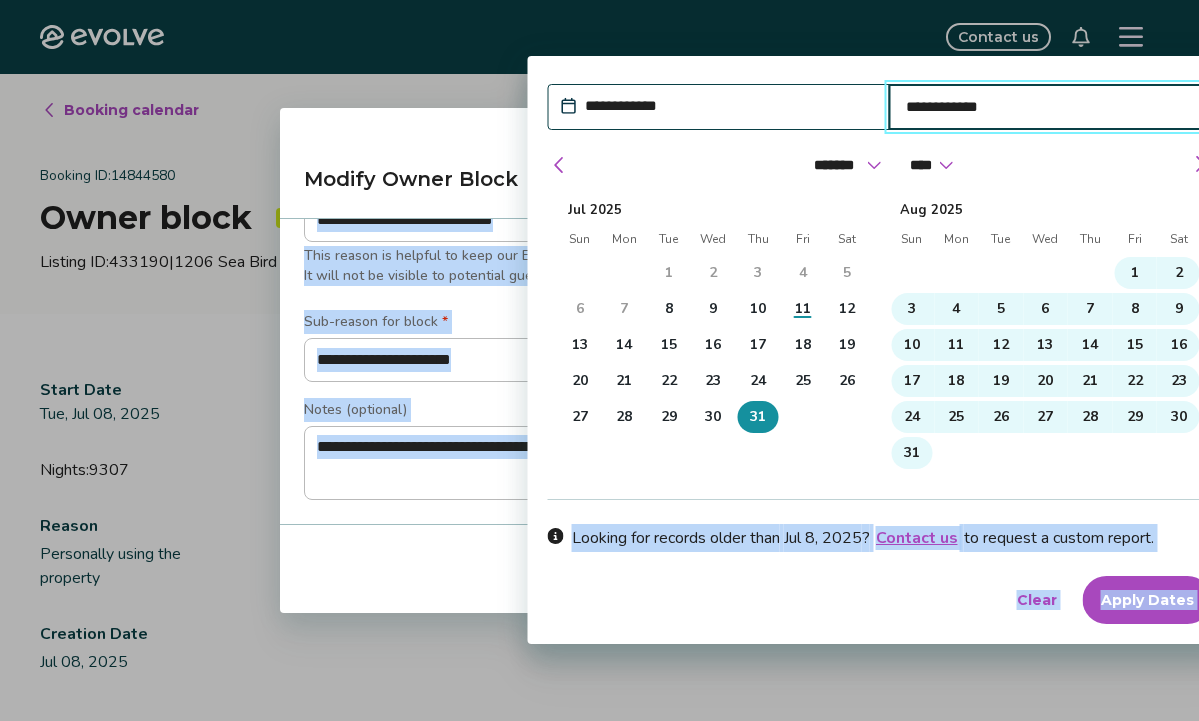 click on "Apply Dates" at bounding box center (1146, 600) 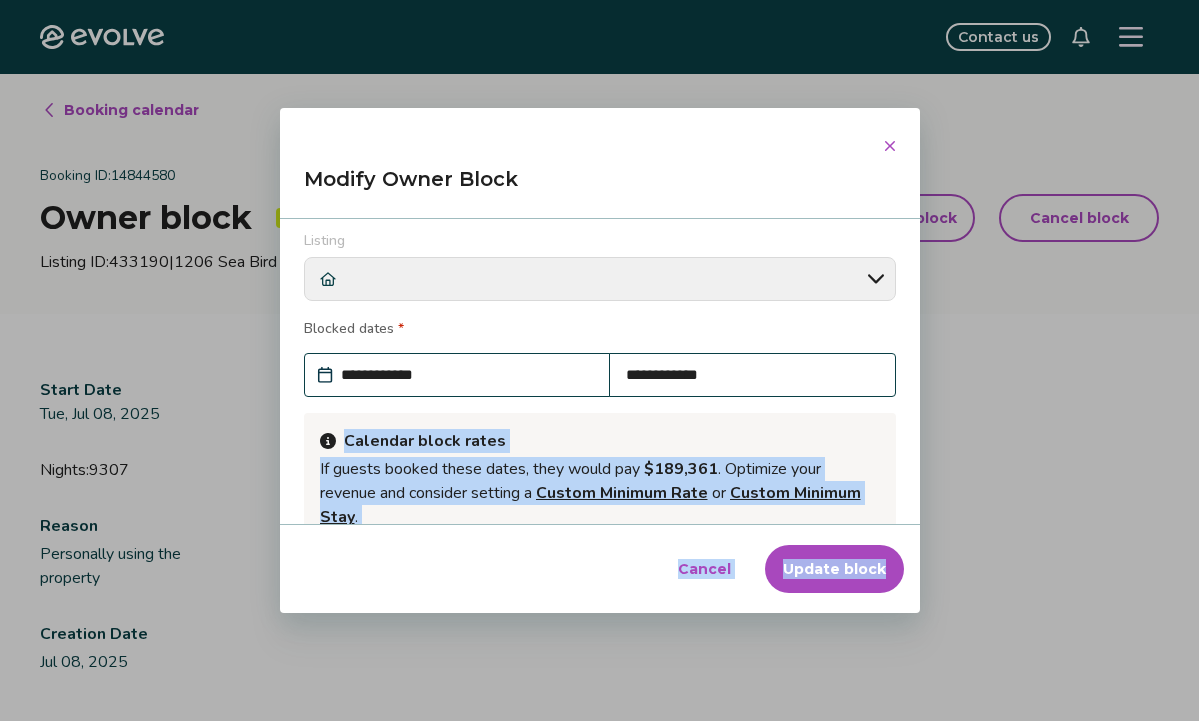 click on "Cancel Update block" at bounding box center (600, 569) 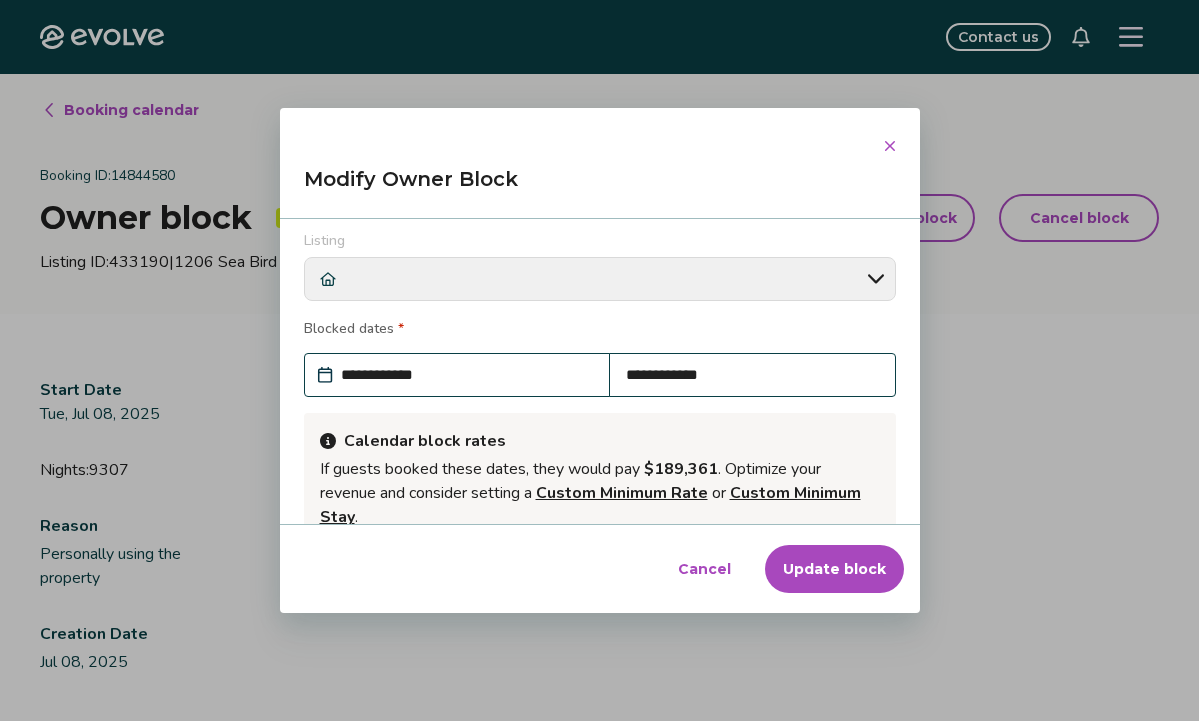 click on "Update block" at bounding box center [834, 569] 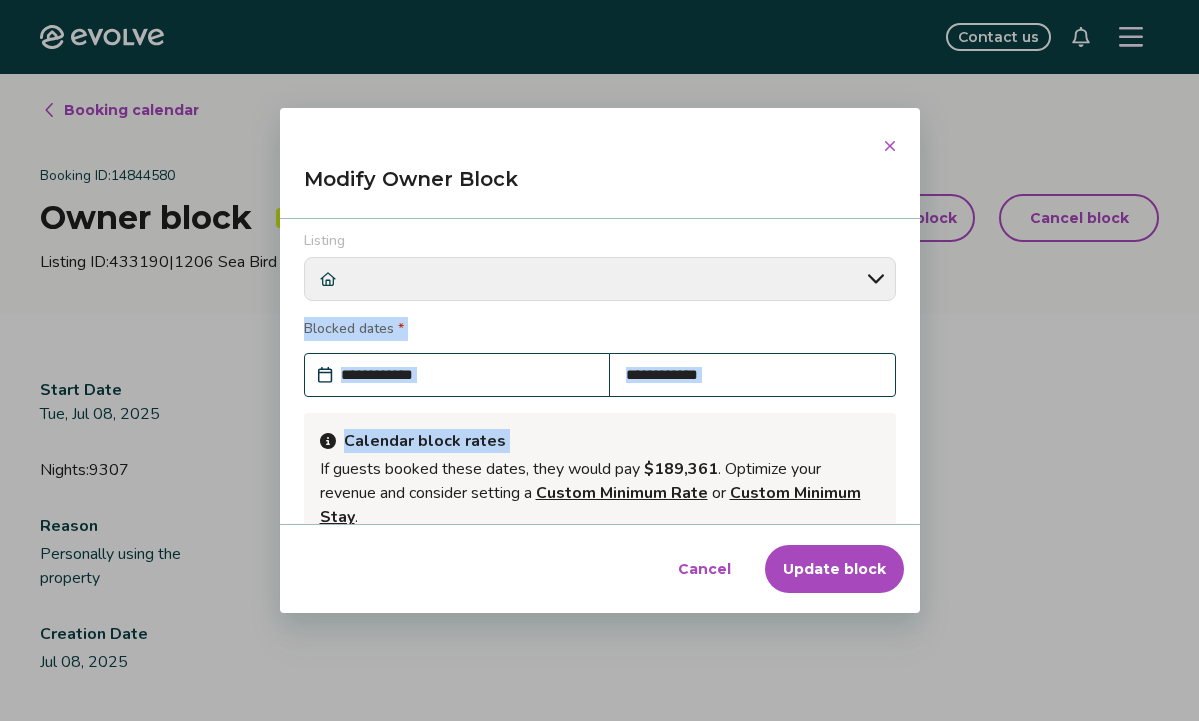 click on "**********" at bounding box center [600, 564] 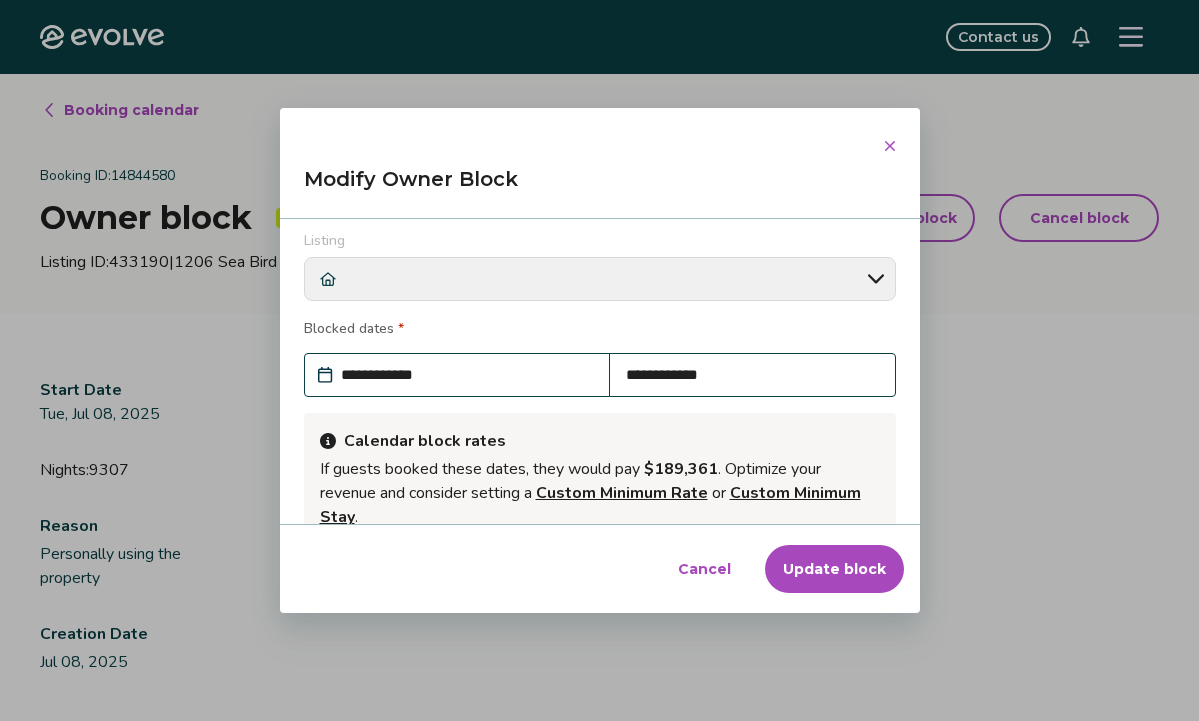 click on "Update block" at bounding box center [834, 569] 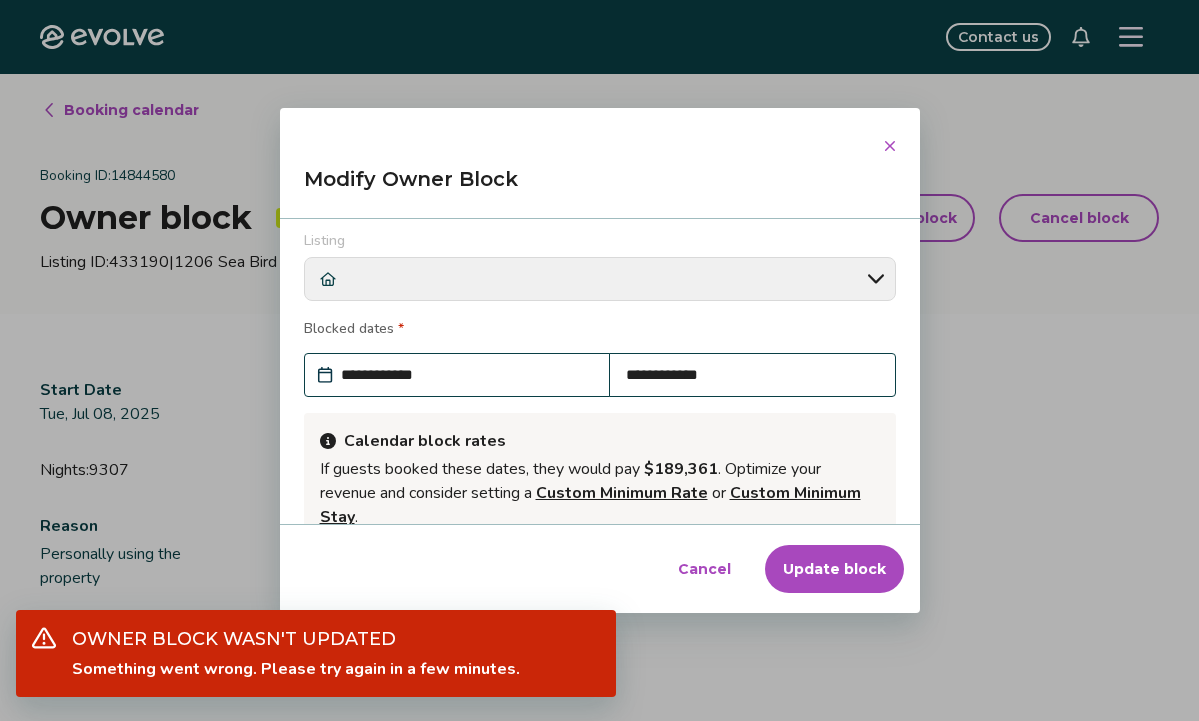 scroll, scrollTop: 208, scrollLeft: 0, axis: vertical 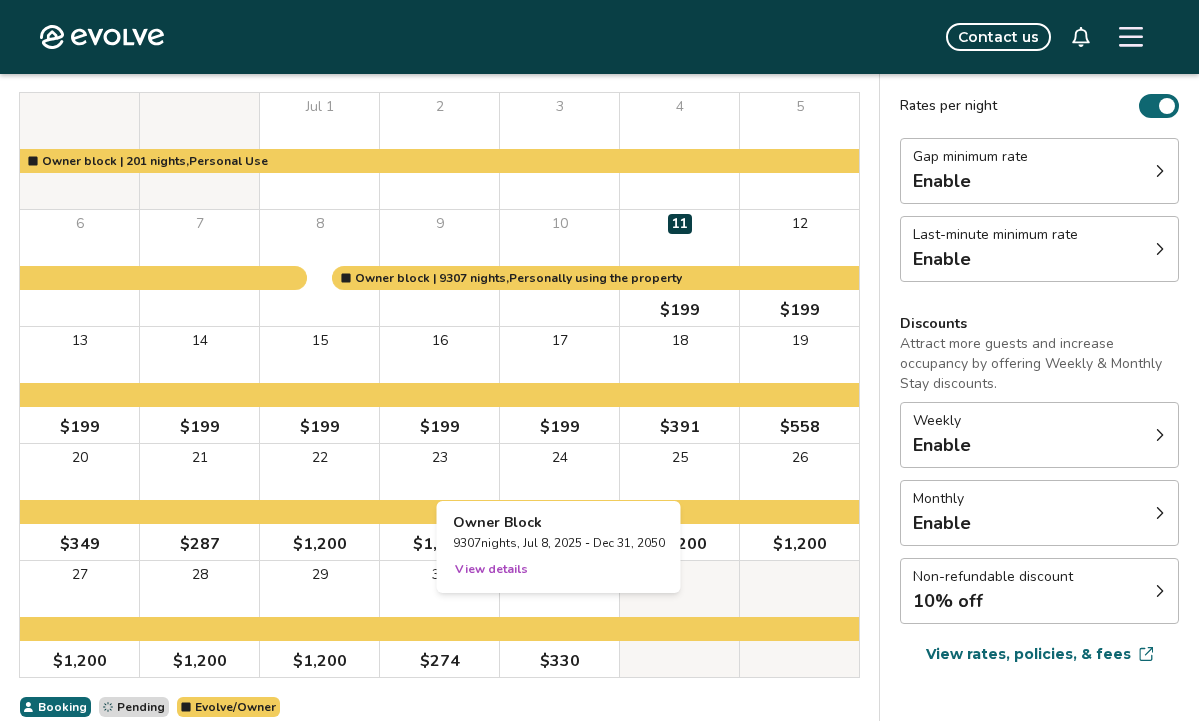 click at bounding box center (559, 619) 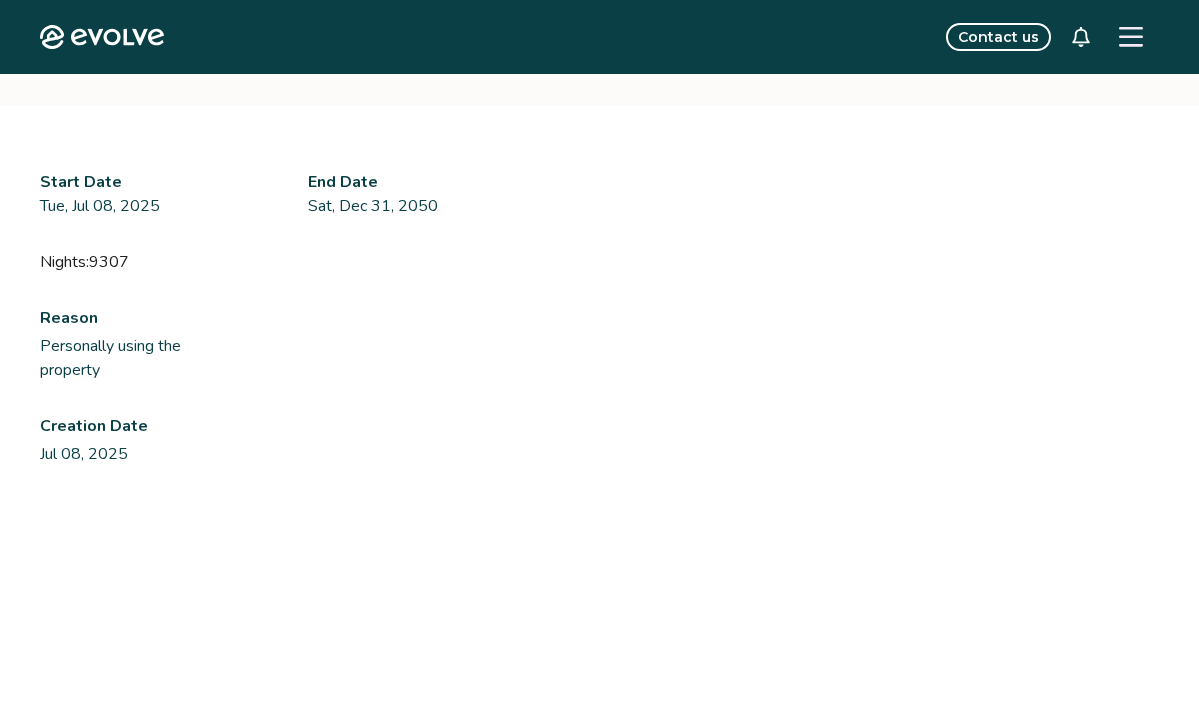 scroll, scrollTop: 0, scrollLeft: 0, axis: both 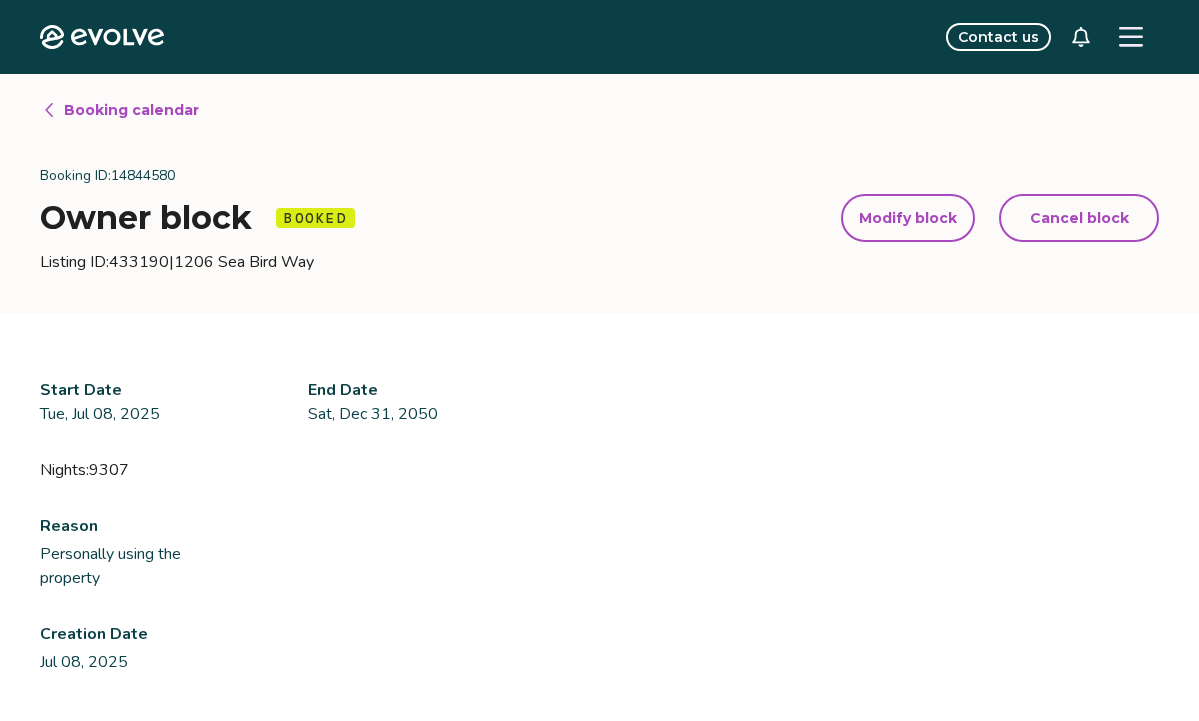 click on "Modify block" at bounding box center (908, 218) 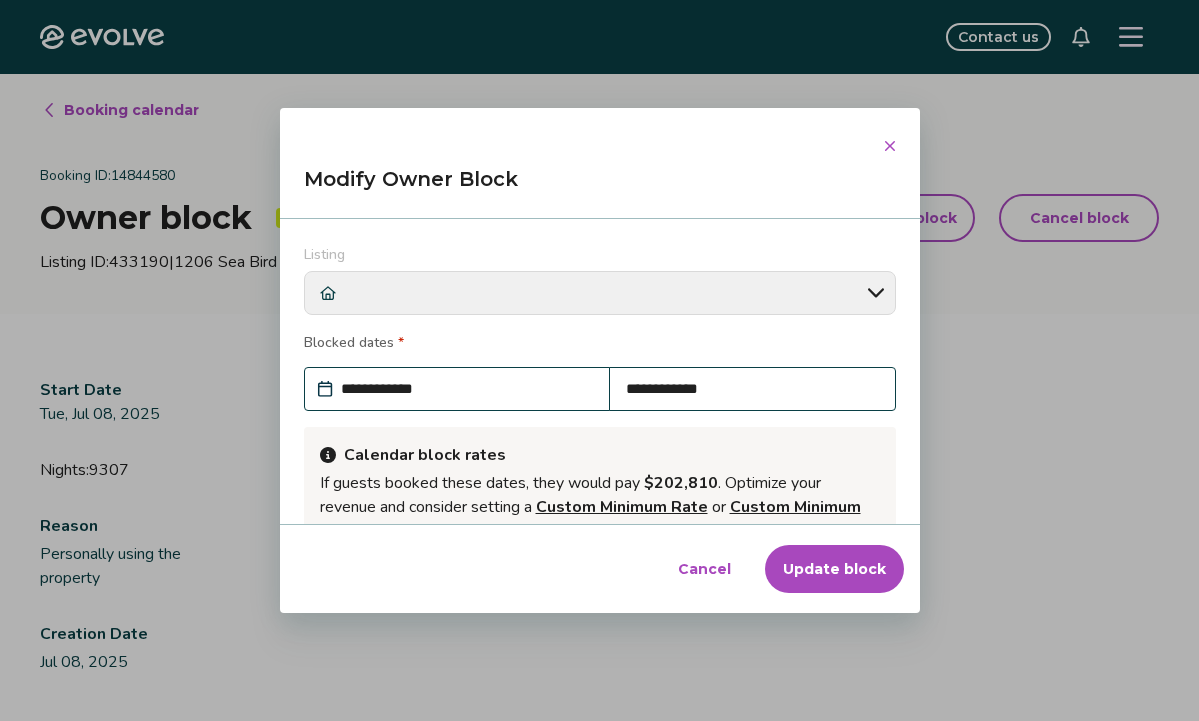 click on "**********" at bounding box center (467, 389) 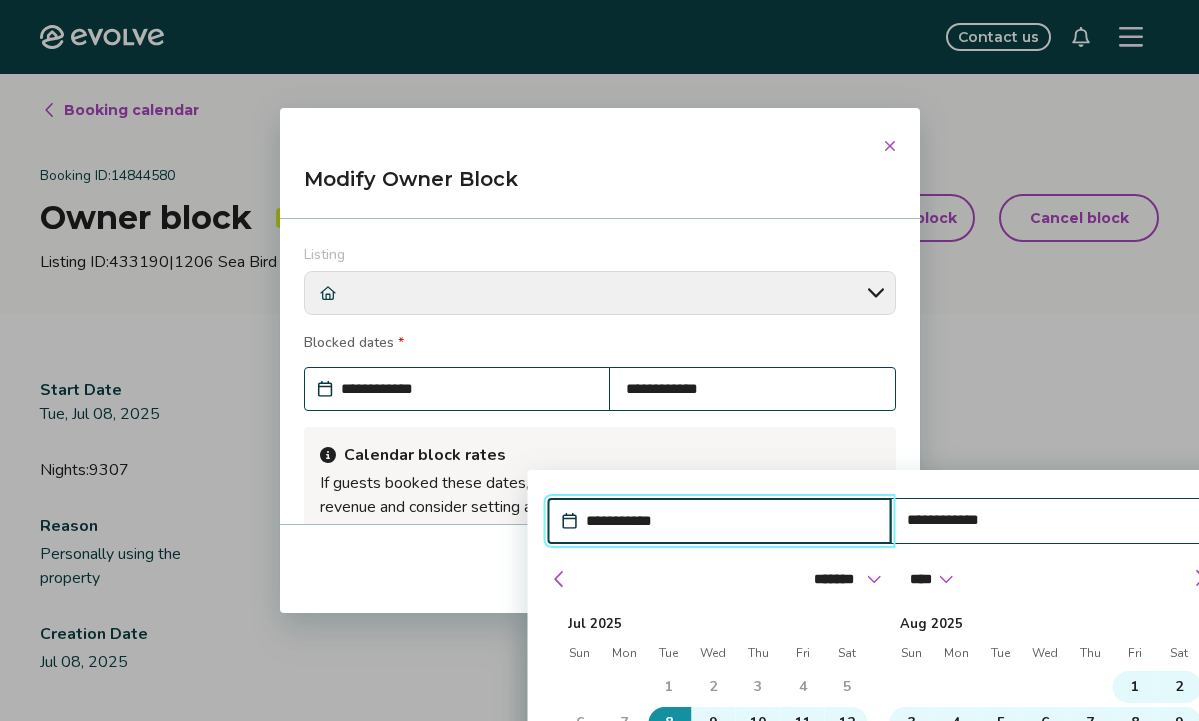 click on "31" at bounding box center (758, 831) 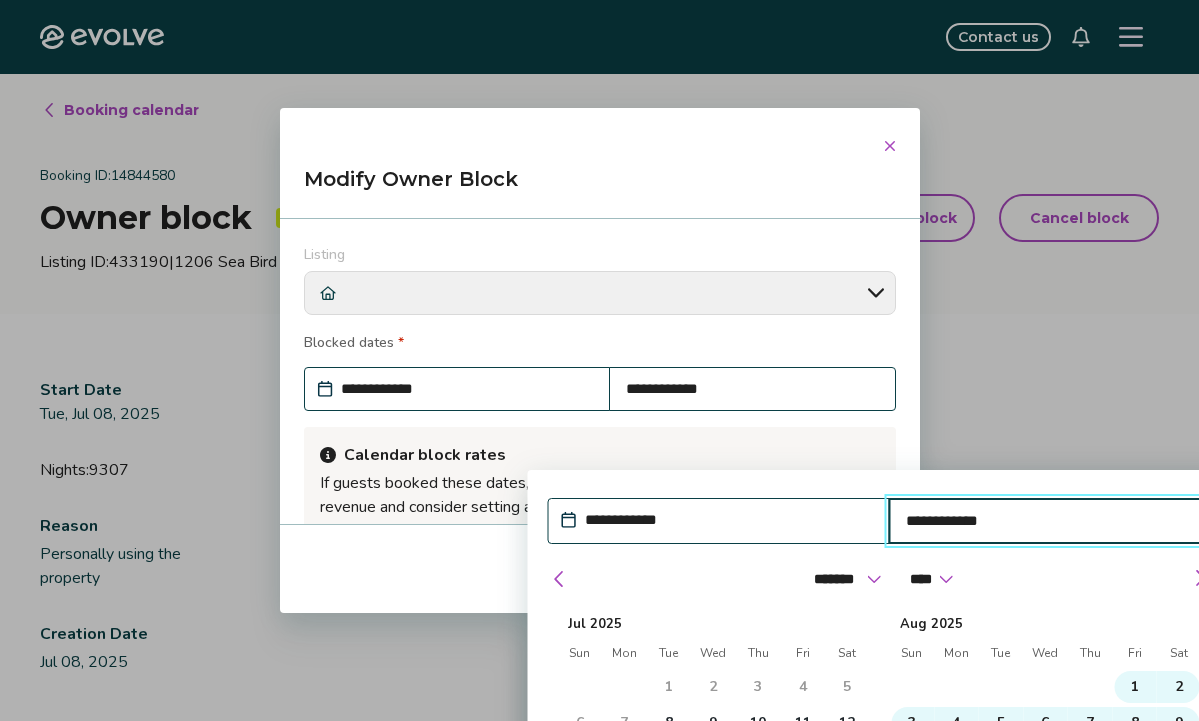 click on "**********" at bounding box center (879, 764) 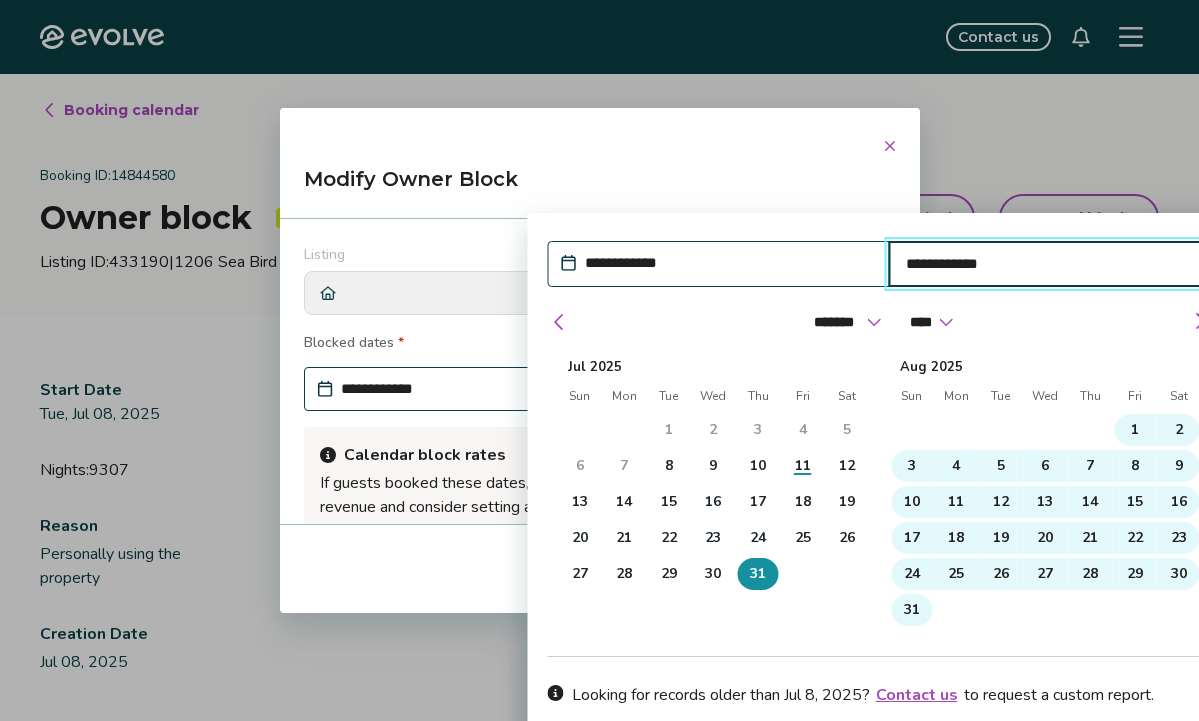 scroll, scrollTop: 414, scrollLeft: 0, axis: vertical 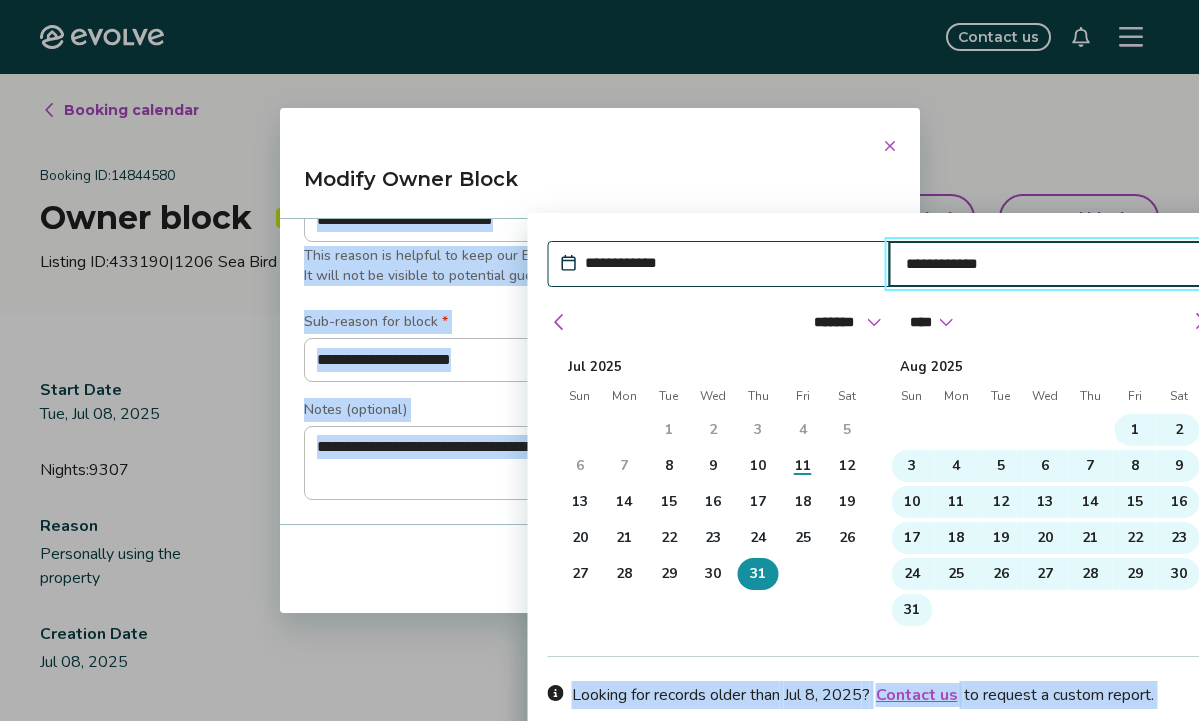drag, startPoint x: 940, startPoint y: 430, endPoint x: 941, endPoint y: 639, distance: 209.0024 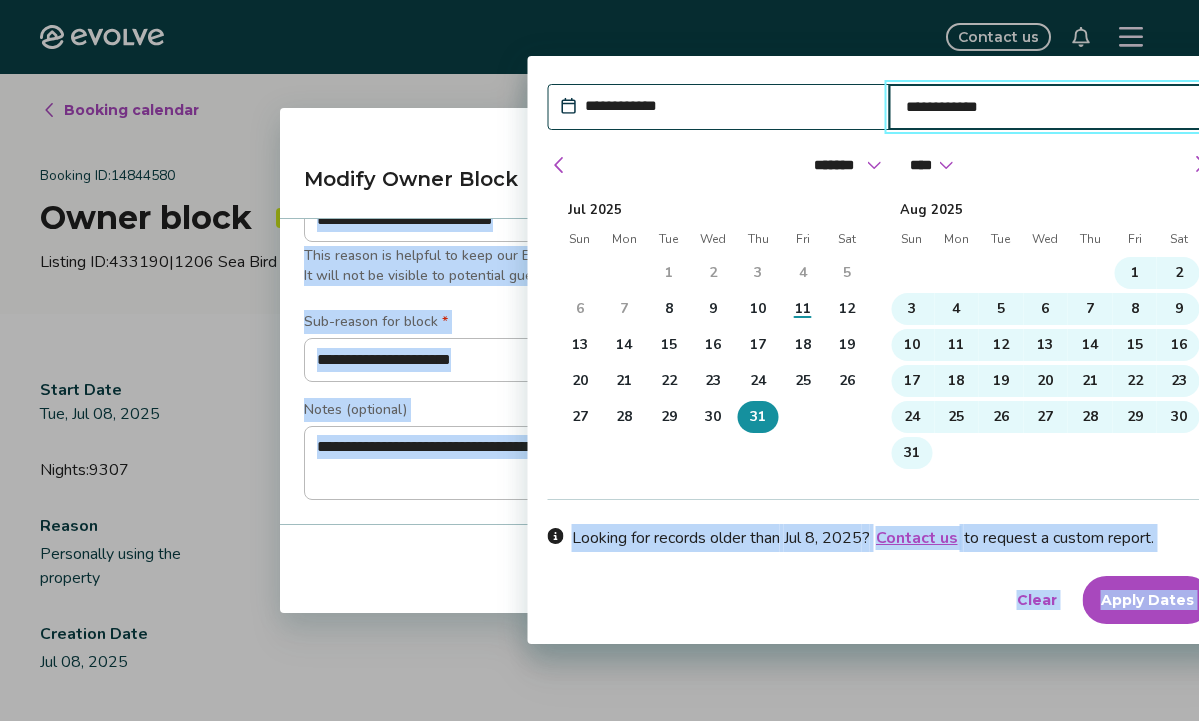 click on "Clear Apply Dates" at bounding box center (879, 600) 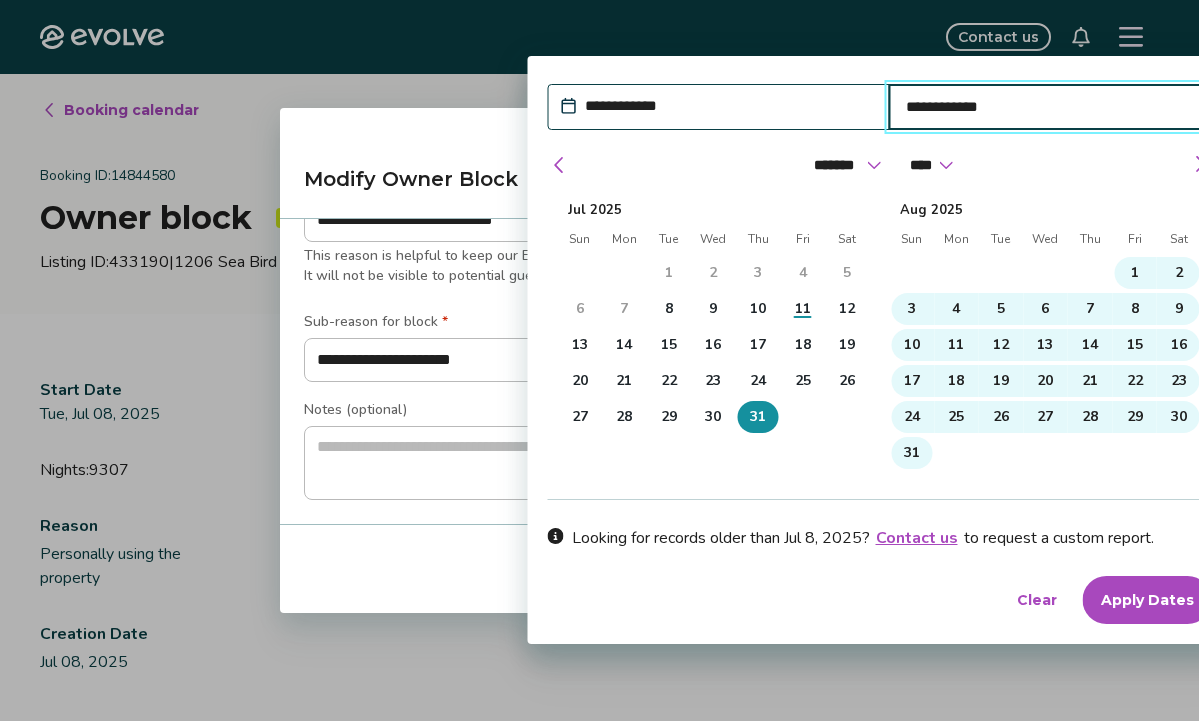 click on "Apply Dates" at bounding box center (1146, 600) 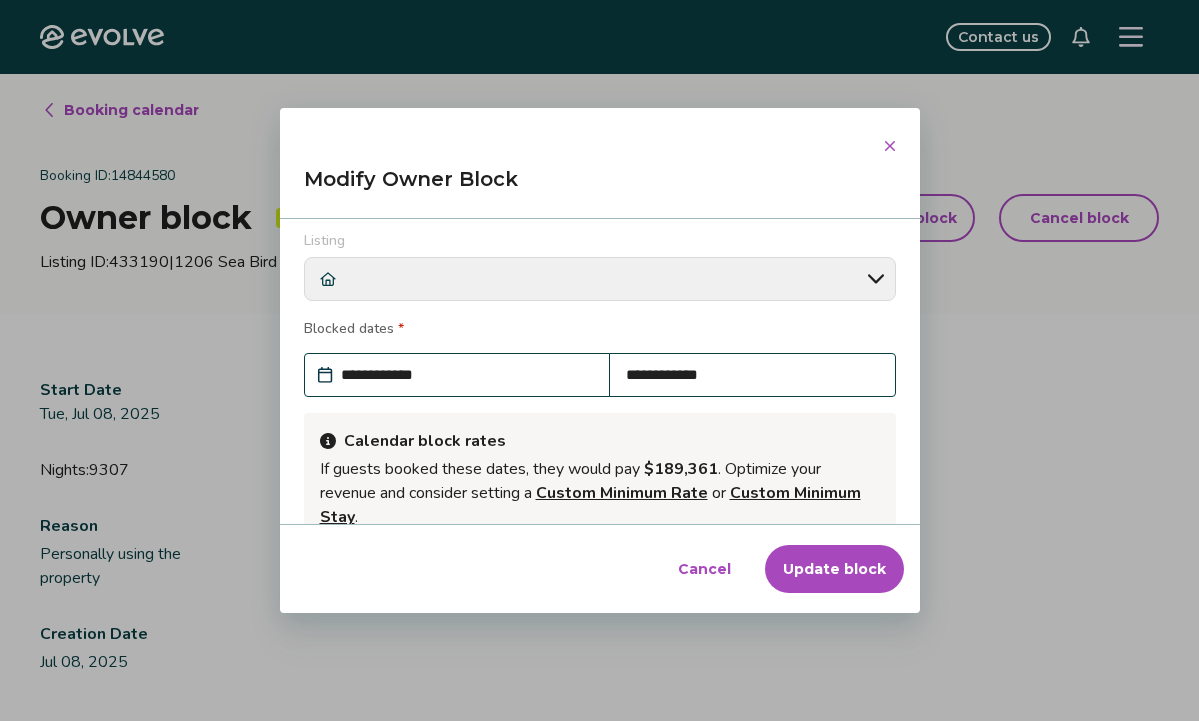click on "Update block" at bounding box center (834, 569) 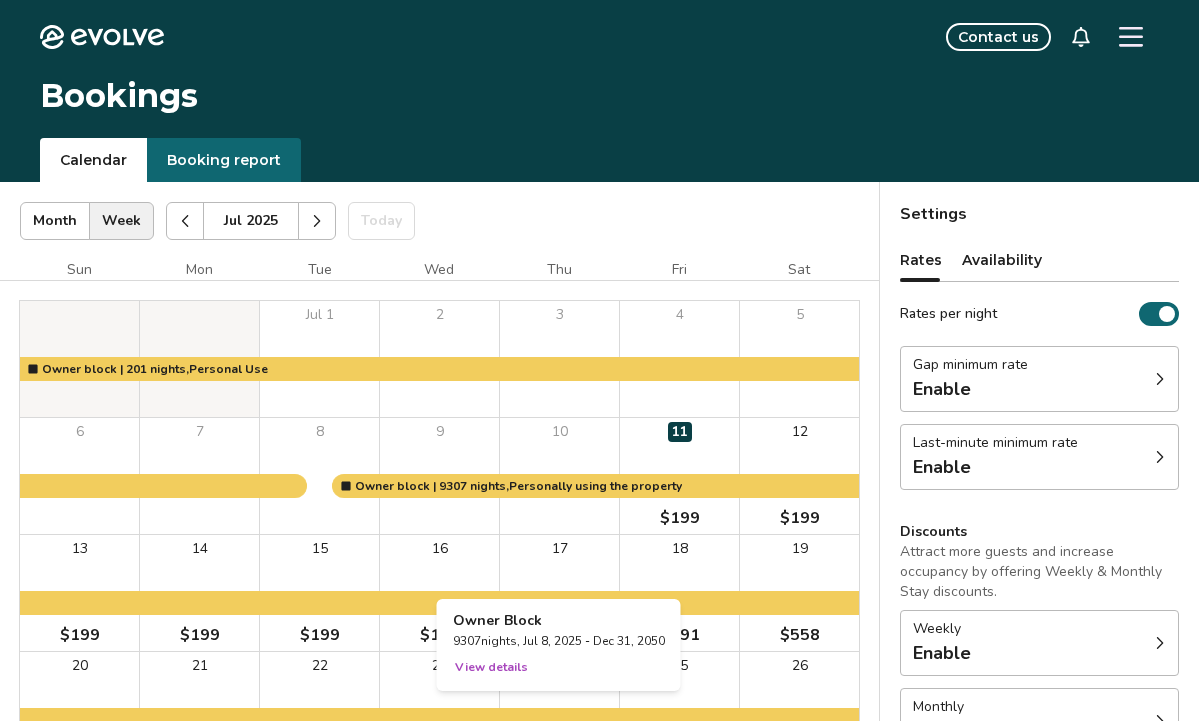 scroll, scrollTop: 0, scrollLeft: 0, axis: both 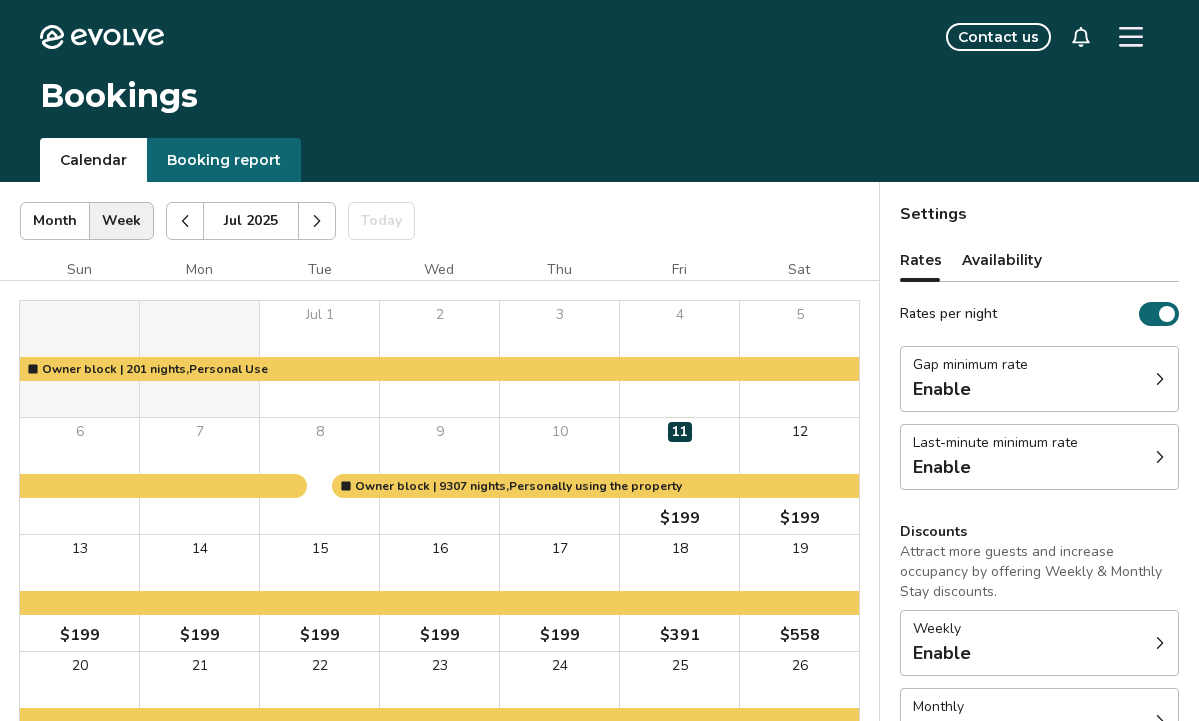 click on "Sun Mon Tue Wed Thu Fri Sat Jul 1 2 3 4 5 6 7 8 9 10 11 $199 12 $199 13 $199 14 $199 15 $199 16 $199 17 $199 18 $391 19 $558 20 $349 21 $287 22 $1,200 23 $1,200 24 $1,200 25 $1,200 26 $1,200 27 $1,200 28 $1,200 29 $1,200 30 $274 31 $330 Owner block | 9307 nights,  Personally using the property Owner block | 201 nights,  Personal Use Booking Pending Evolve/Owner" at bounding box center [439, 592] 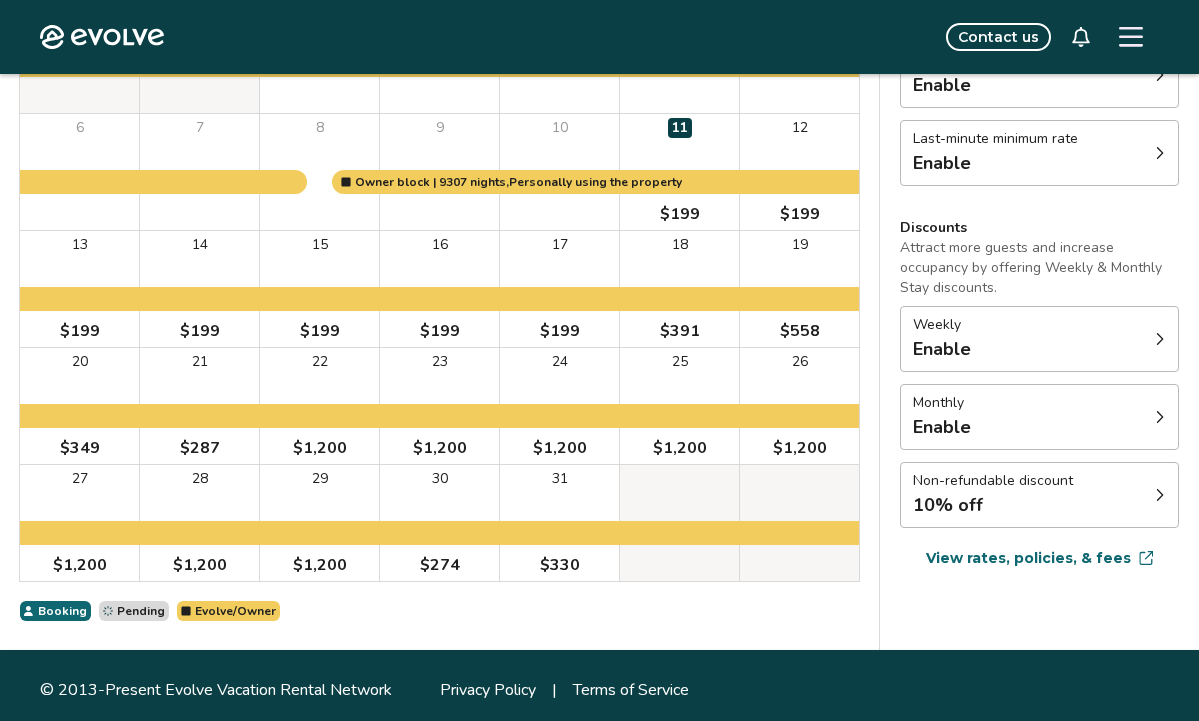 scroll, scrollTop: 310, scrollLeft: 0, axis: vertical 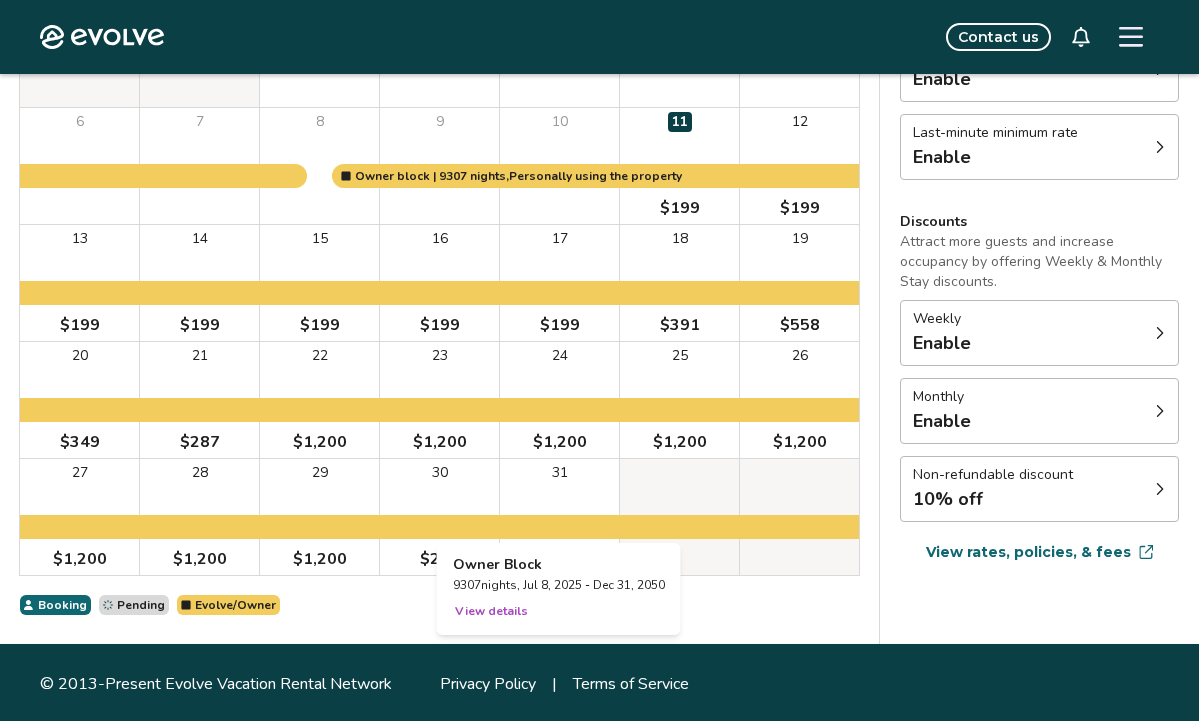 click at bounding box center (559, 517) 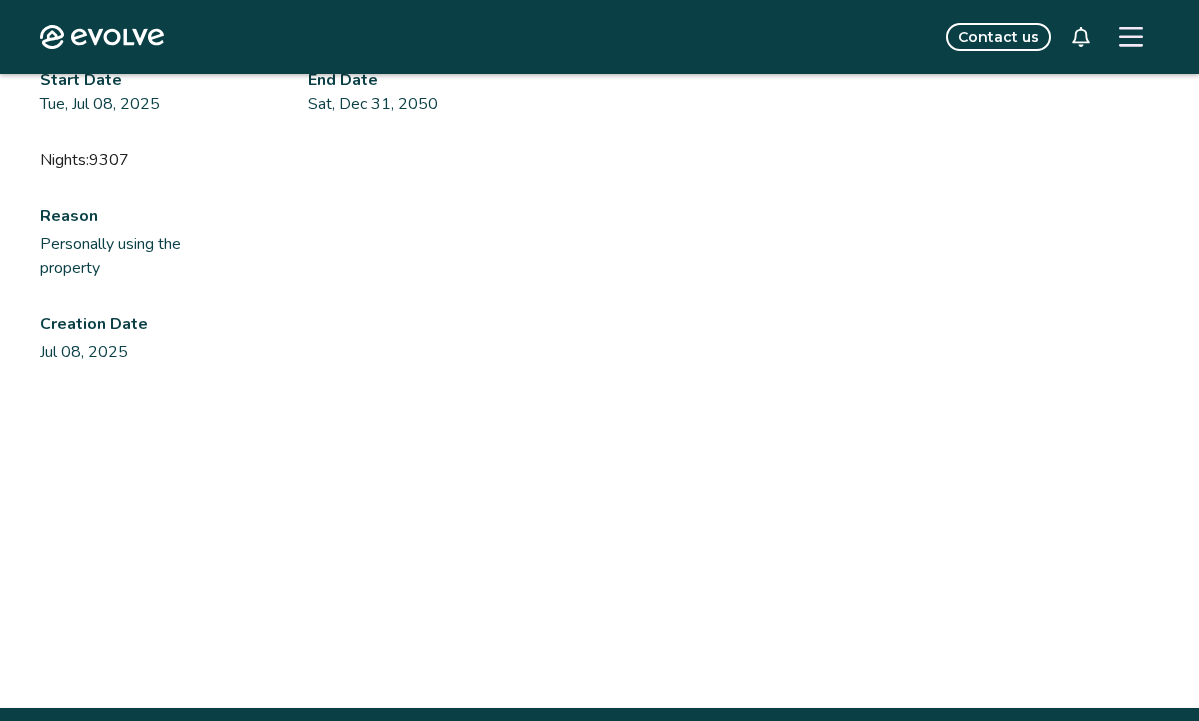 scroll, scrollTop: 0, scrollLeft: 0, axis: both 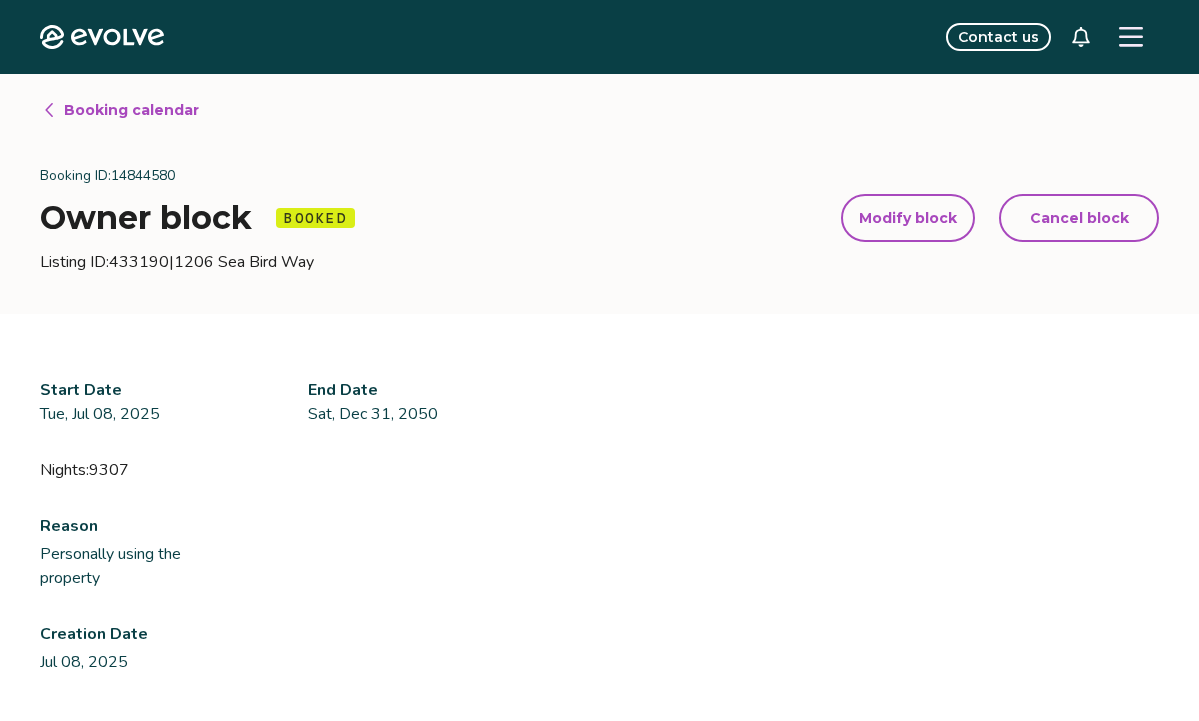 click on "Modify block" at bounding box center (908, 218) 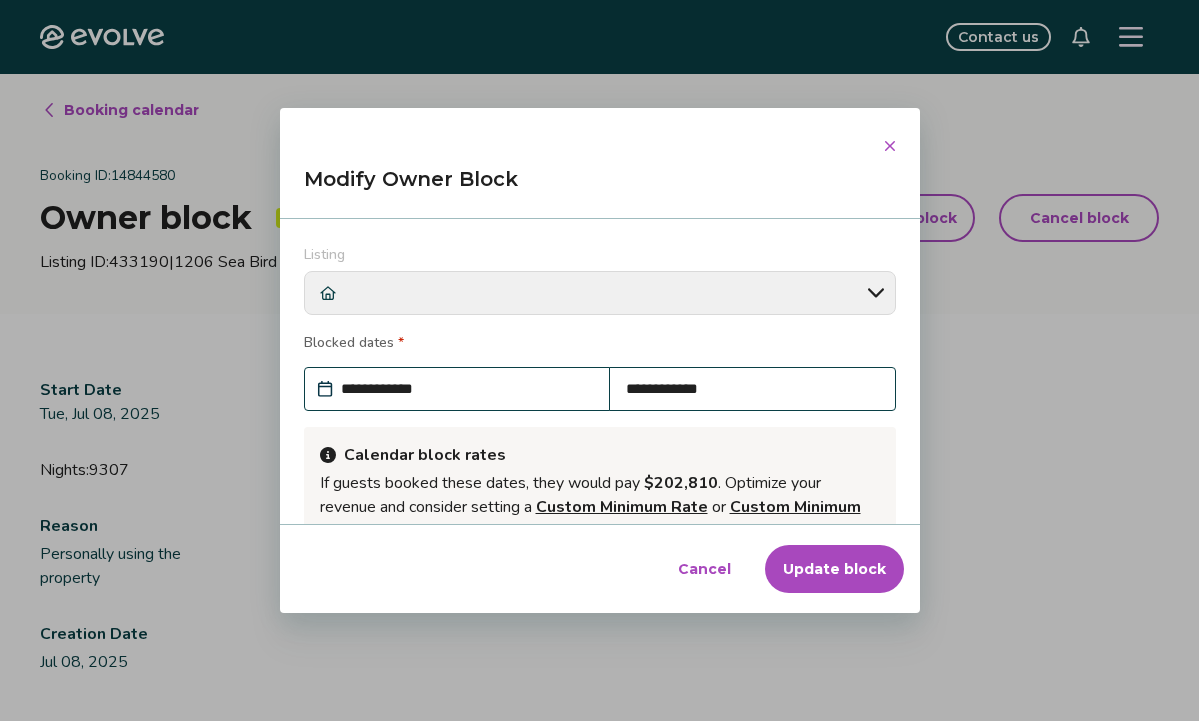 click on "**********" at bounding box center [467, 389] 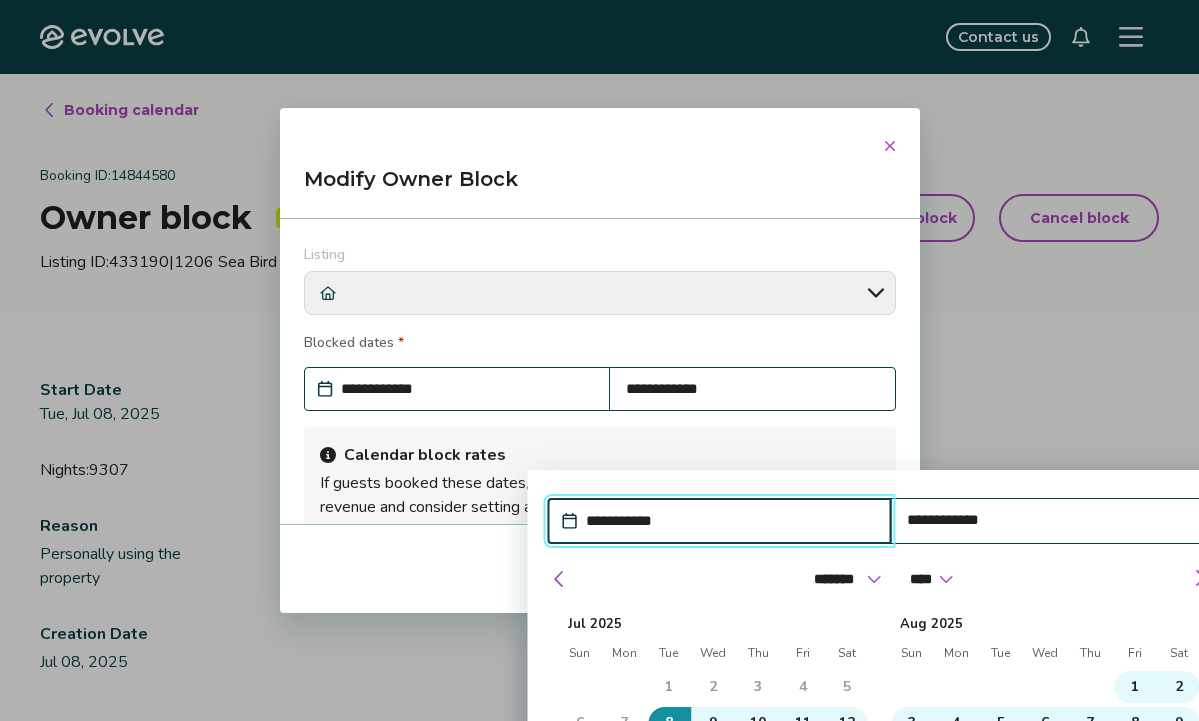 drag, startPoint x: 911, startPoint y: 494, endPoint x: 934, endPoint y: 451, distance: 48.76474 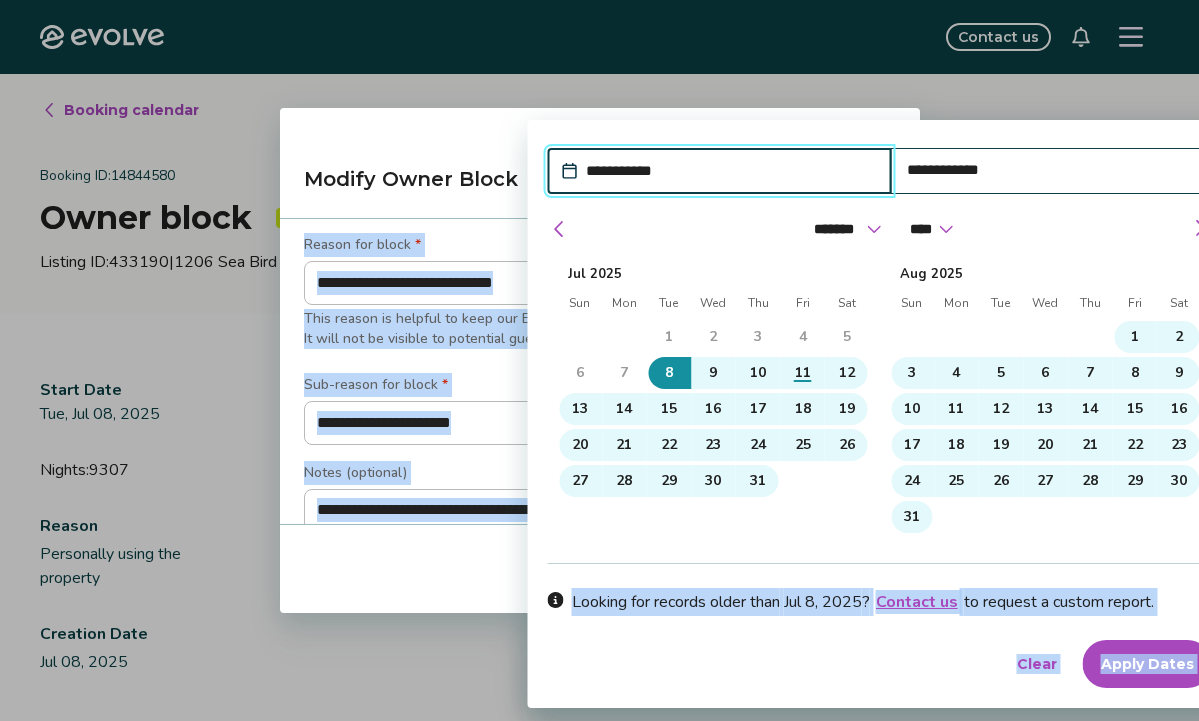 scroll, scrollTop: 414, scrollLeft: 0, axis: vertical 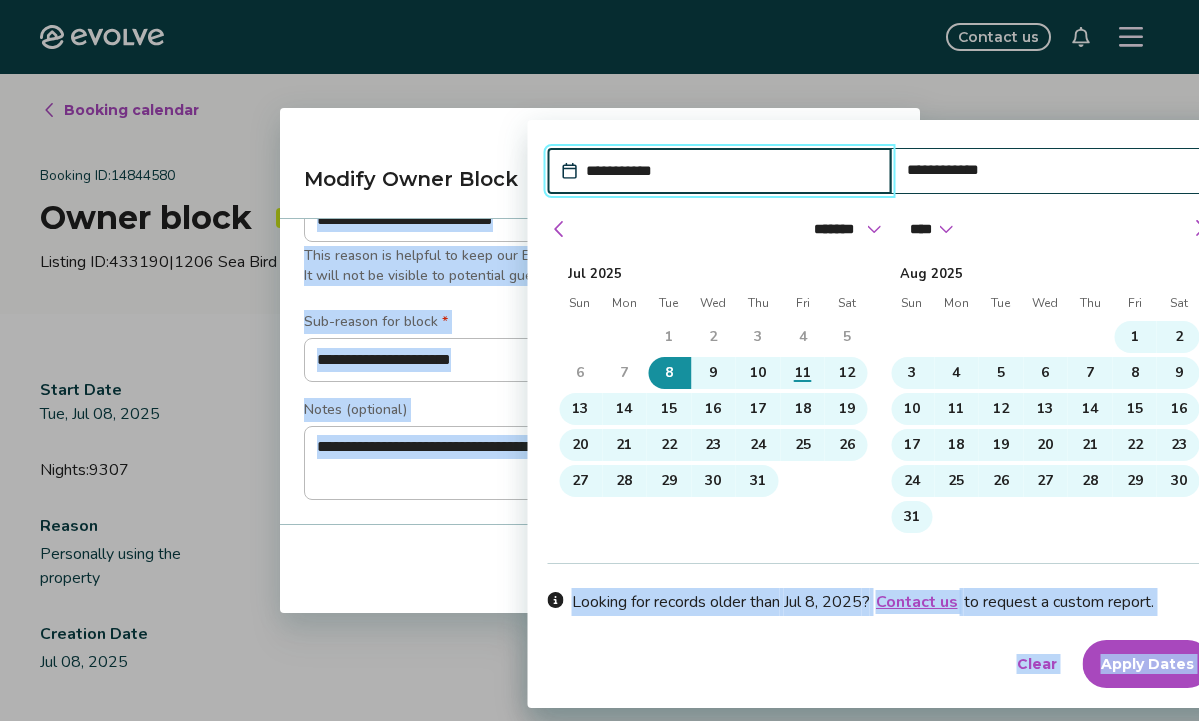drag, startPoint x: 934, startPoint y: 451, endPoint x: 879, endPoint y: 597, distance: 156.01602 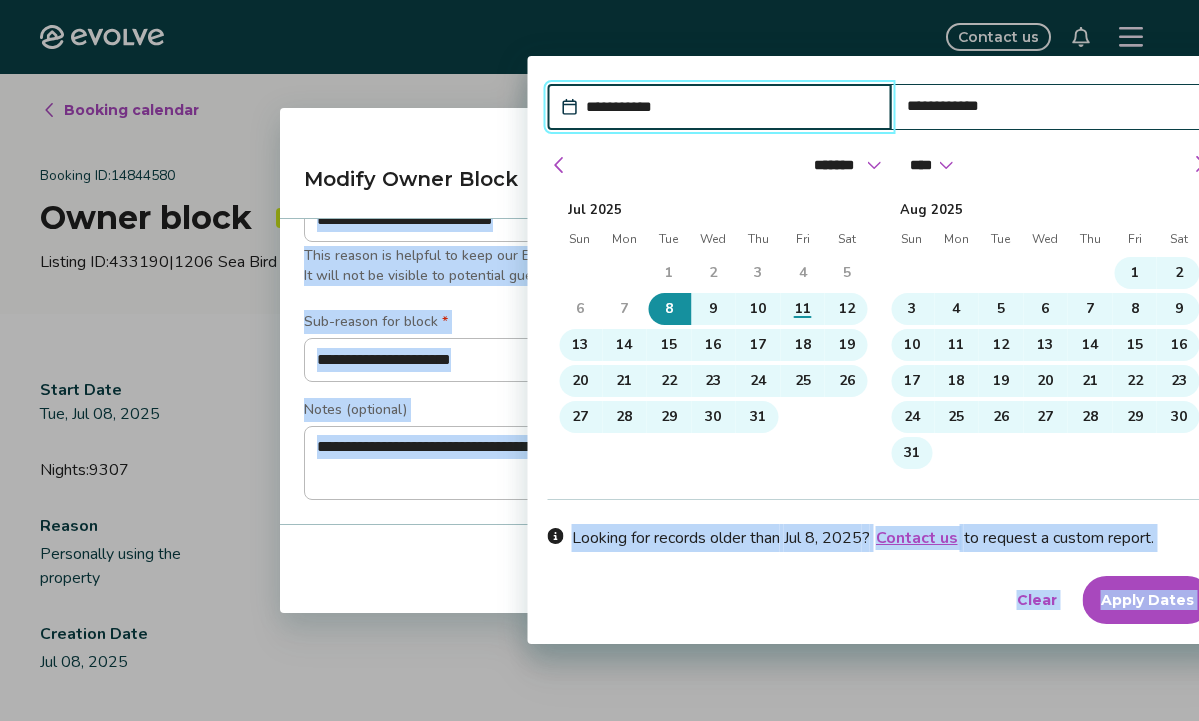 click on "Aug 2025 Sun Mon Tue Wed Thu Fri Sat 27 28 29 30 31 1 2 3 4 5 6 7 8 9 10 11 12 13 14 15 16 17 18 19 20 21 22 23 24 25 26 27 28 29 30 31 1 2 3 4 5 6" at bounding box center (1045, 340) 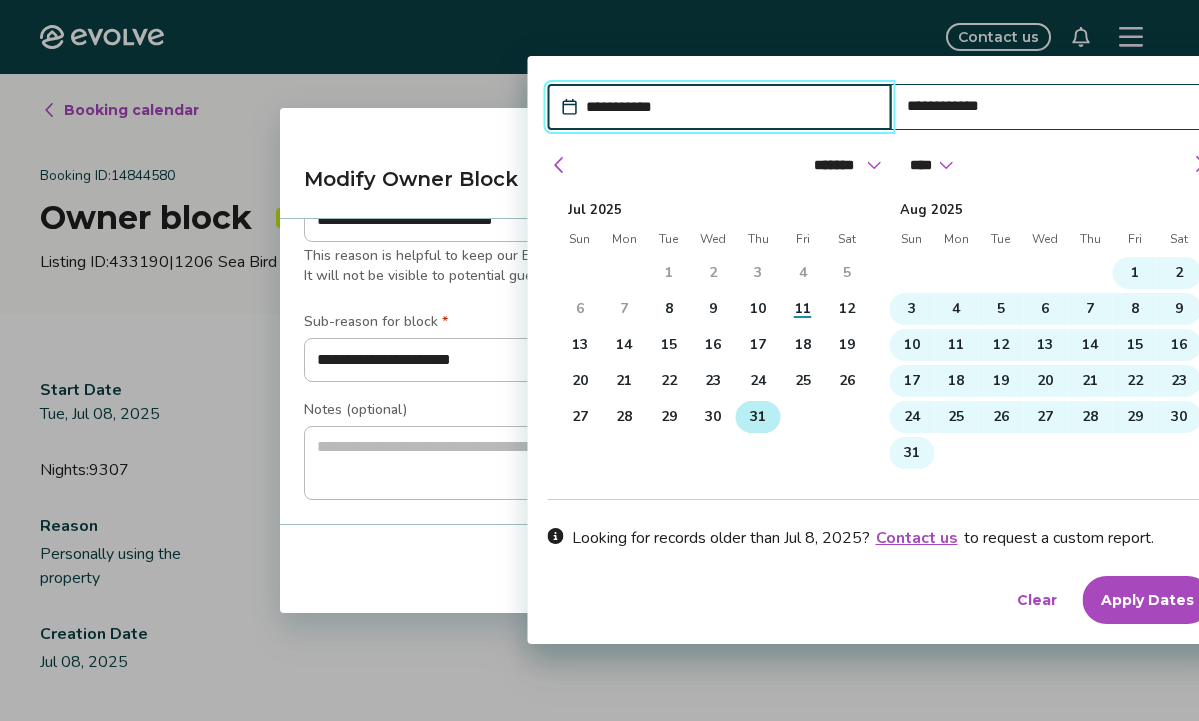 click on "31" at bounding box center (758, 417) 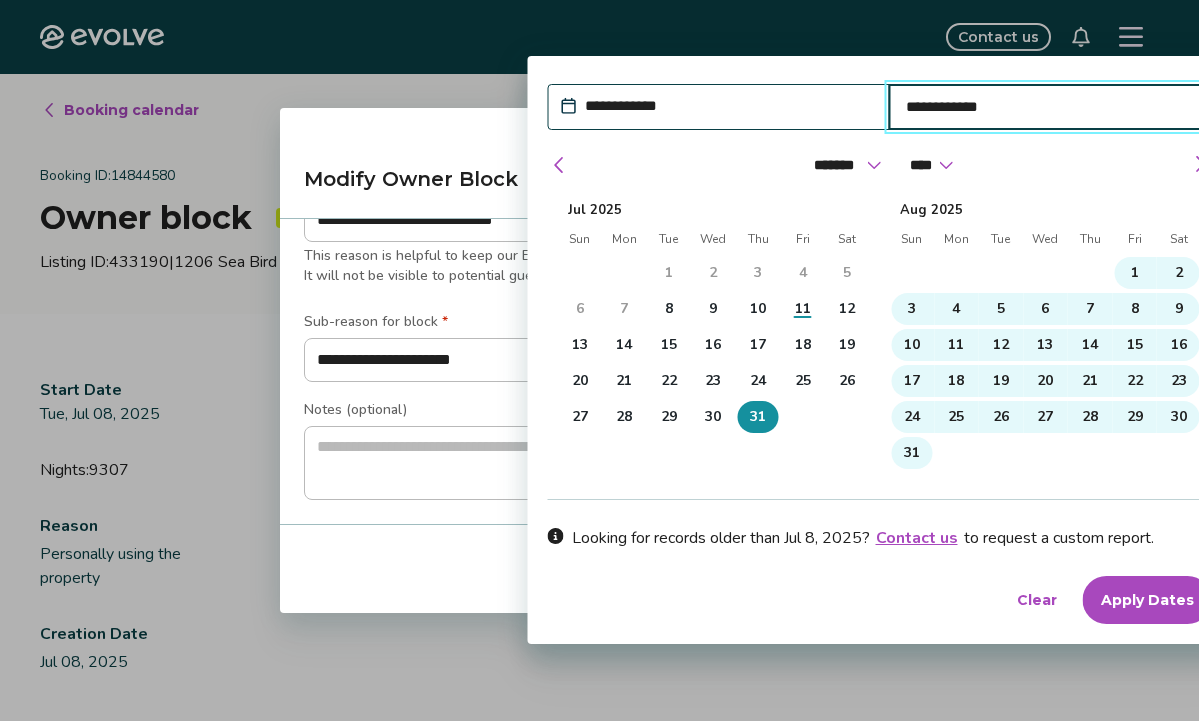 click on "Apply Dates" at bounding box center [1146, 600] 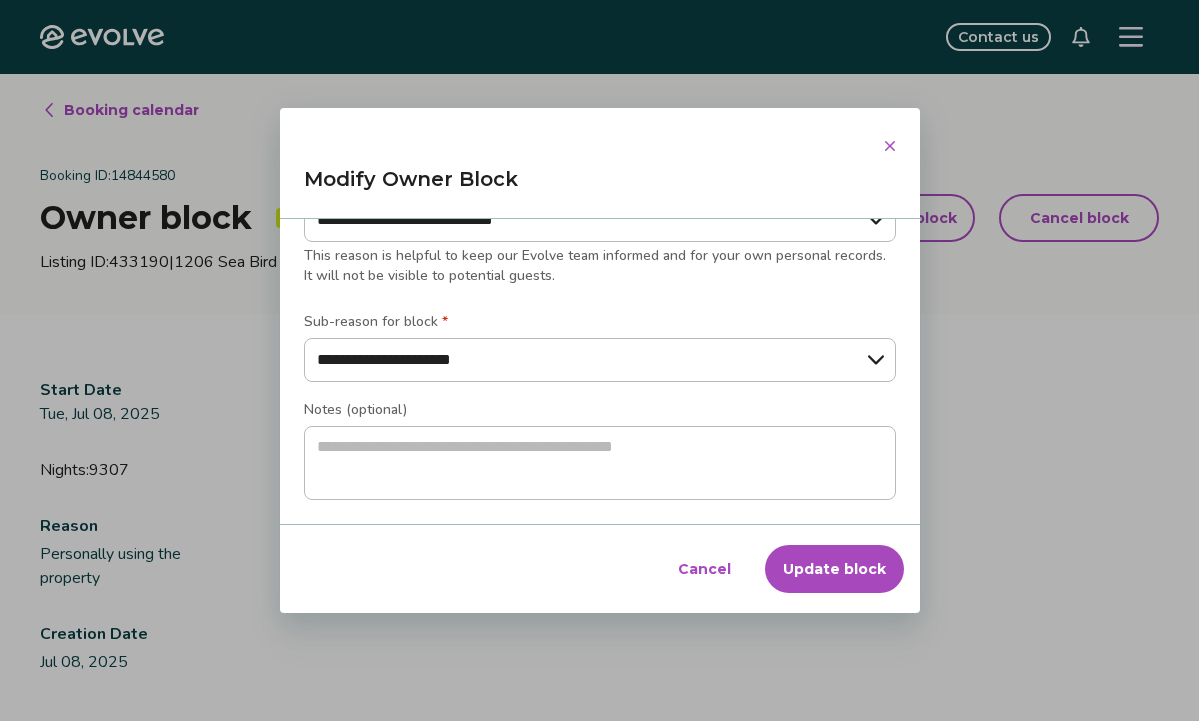 scroll, scrollTop: 14, scrollLeft: 0, axis: vertical 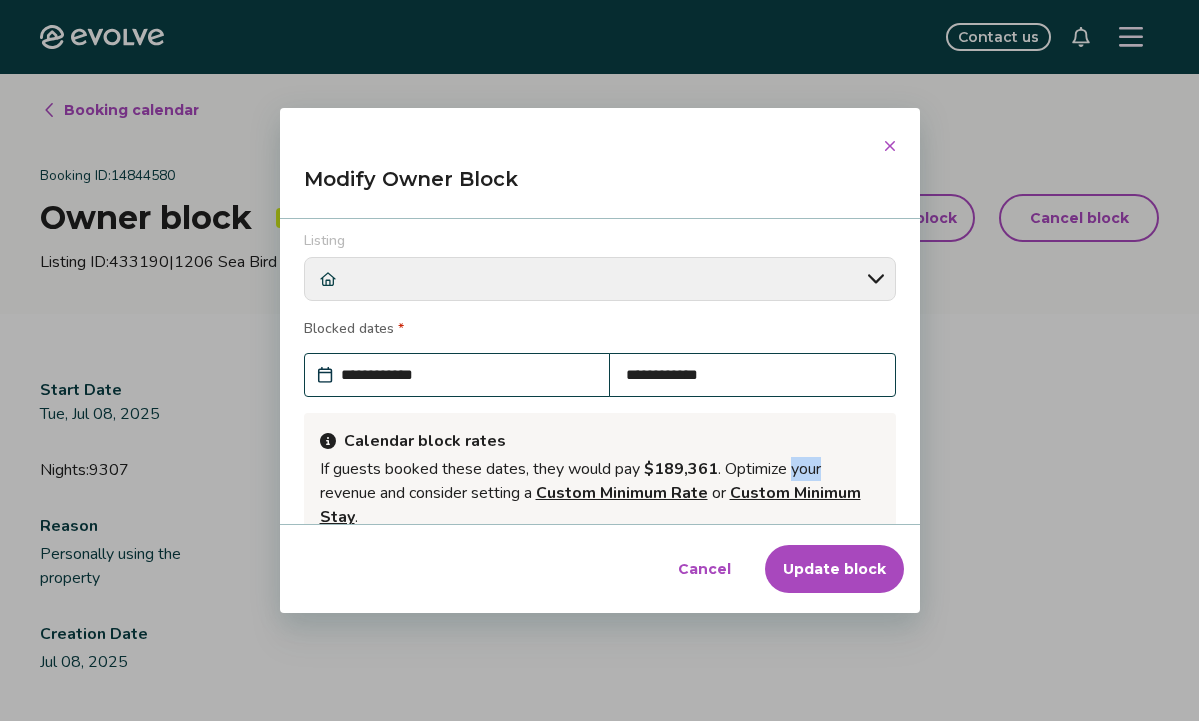 click on "If guests booked these dates, they would pay   $ 189,361 . Optimize your revenue and consider setting a   Custom Minimum Rate   or   Custom Minimum Stay ." at bounding box center (600, 493) 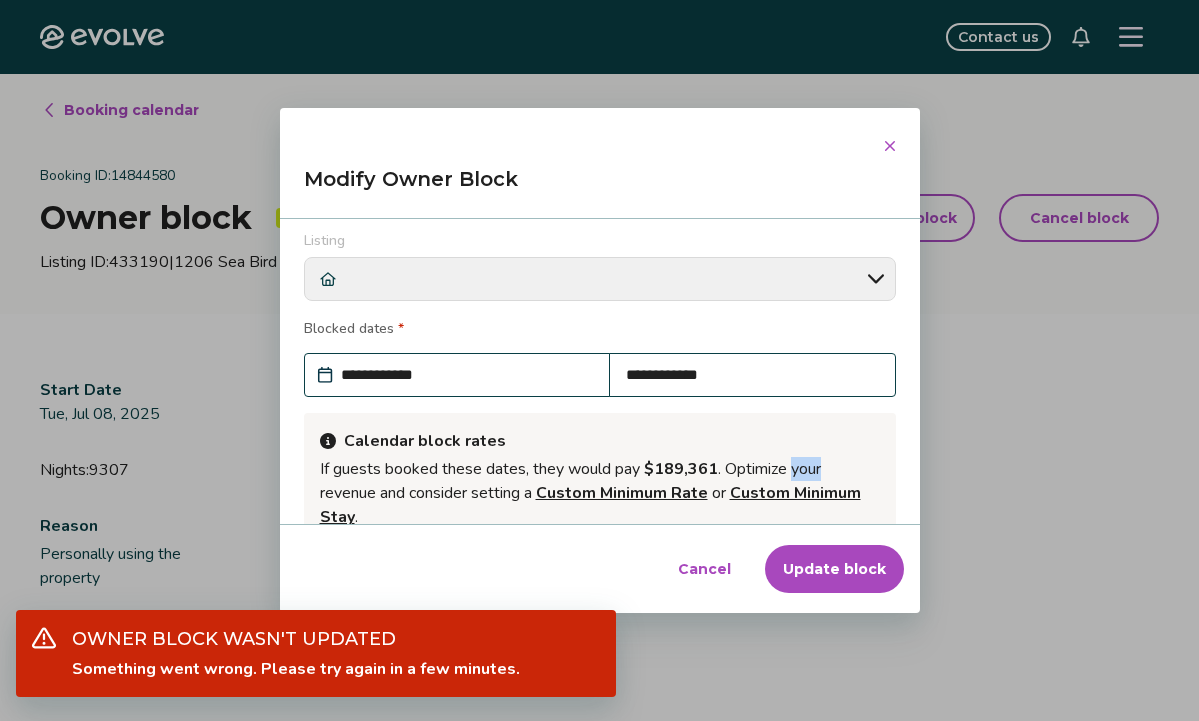 click on "Cancel" at bounding box center [704, 569] 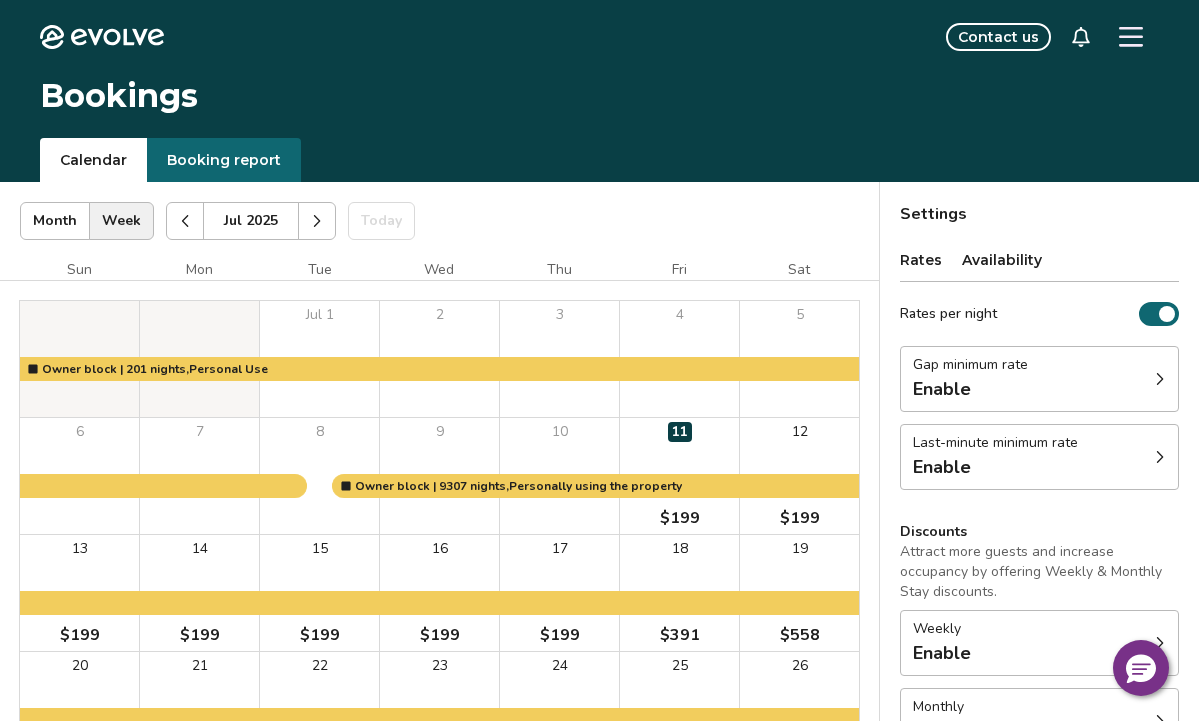 scroll, scrollTop: 310, scrollLeft: 0, axis: vertical 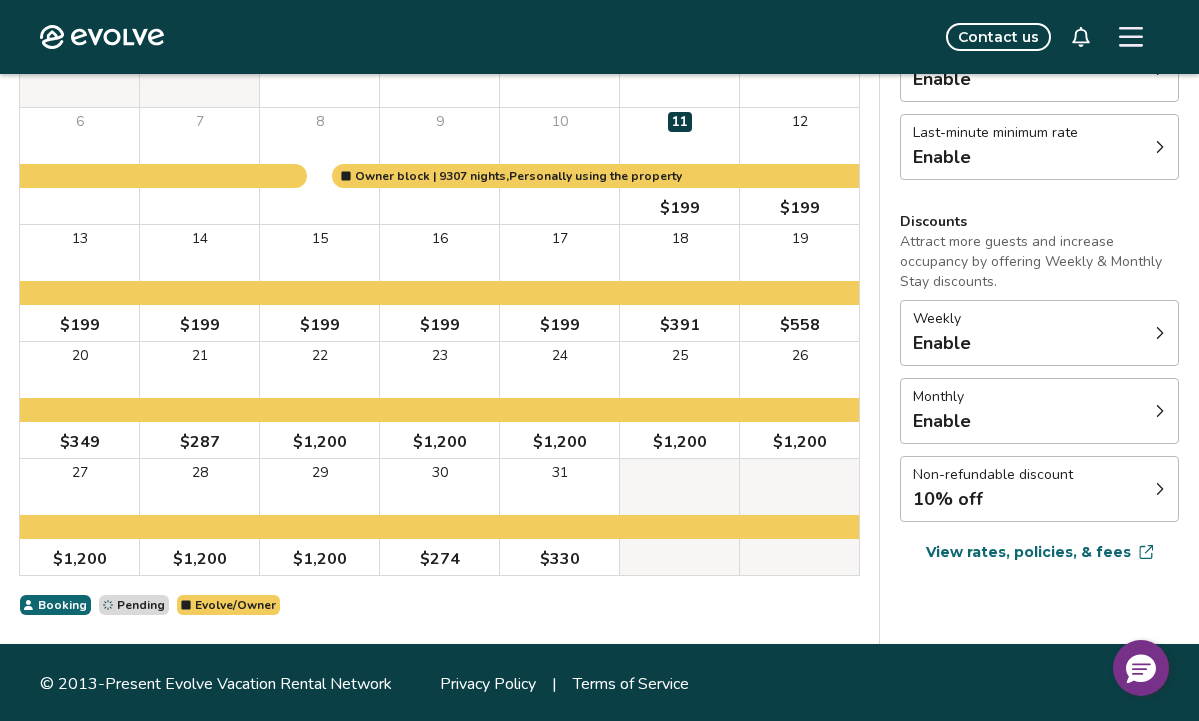 click on "Sun Mon Tue Wed Thu Fri Sat Jul 1 2 3 4 5 6 7 8 9 10 11 $199 12 $199 13 $199 14 $199 15 $199 16 $199 17 $199 18 $391 19 $558 20 $349 21 $287 22 $1,200 23 $1,200 24 $1,200 25 $1,200 26 $1,200 27 $1,200 28 $1,200 29 $1,200 30 $274 31 $330 Owner block | 9307 nights,  Personally using the property Owner block | 201 nights,  Personal Use Booking Pending Evolve/Owner" at bounding box center [439, 282] 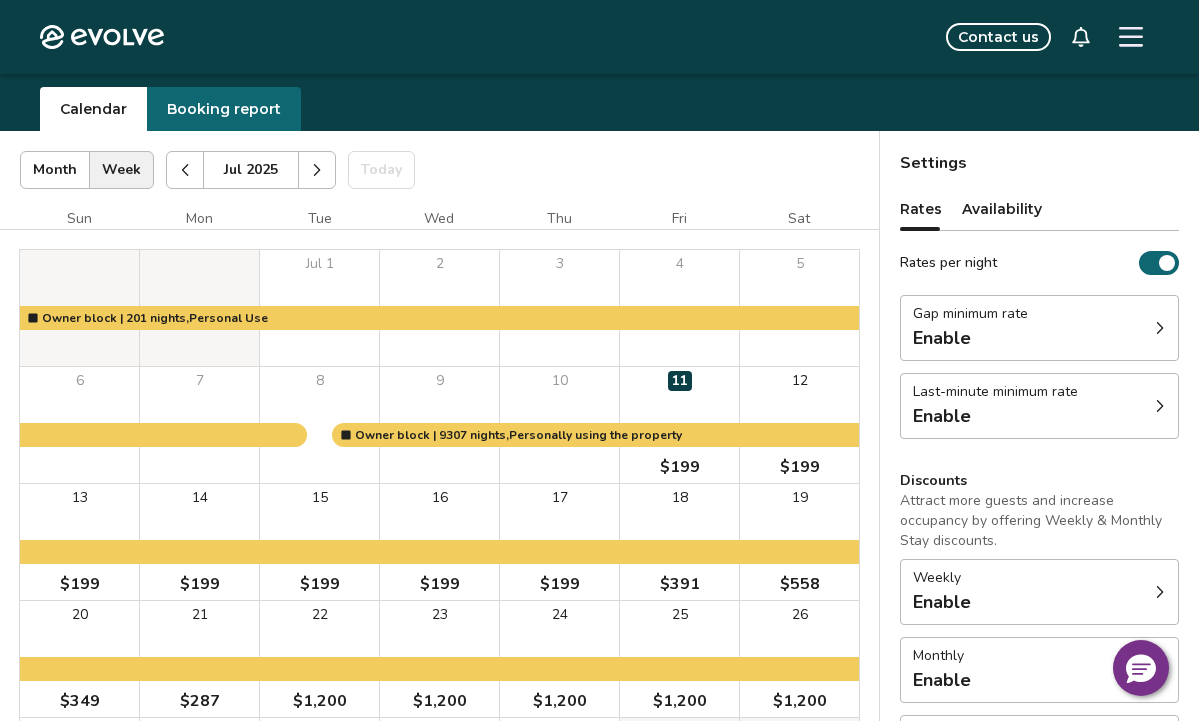 scroll, scrollTop: 43, scrollLeft: 0, axis: vertical 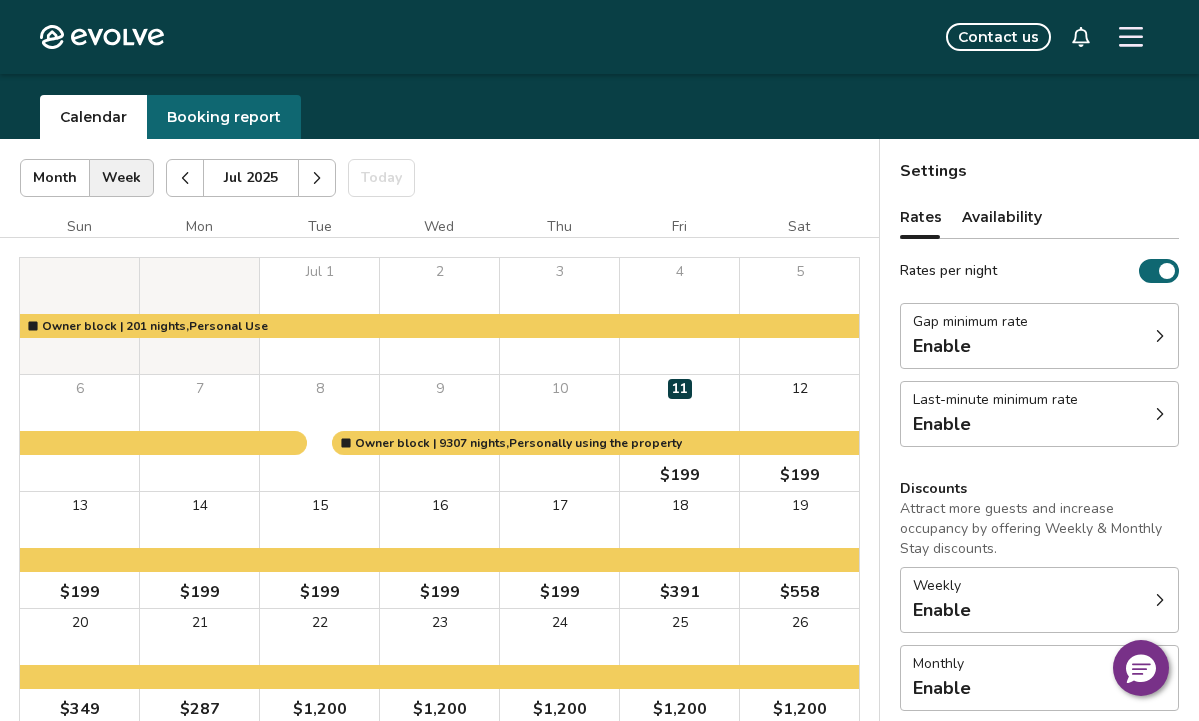 click at bounding box center [317, 178] 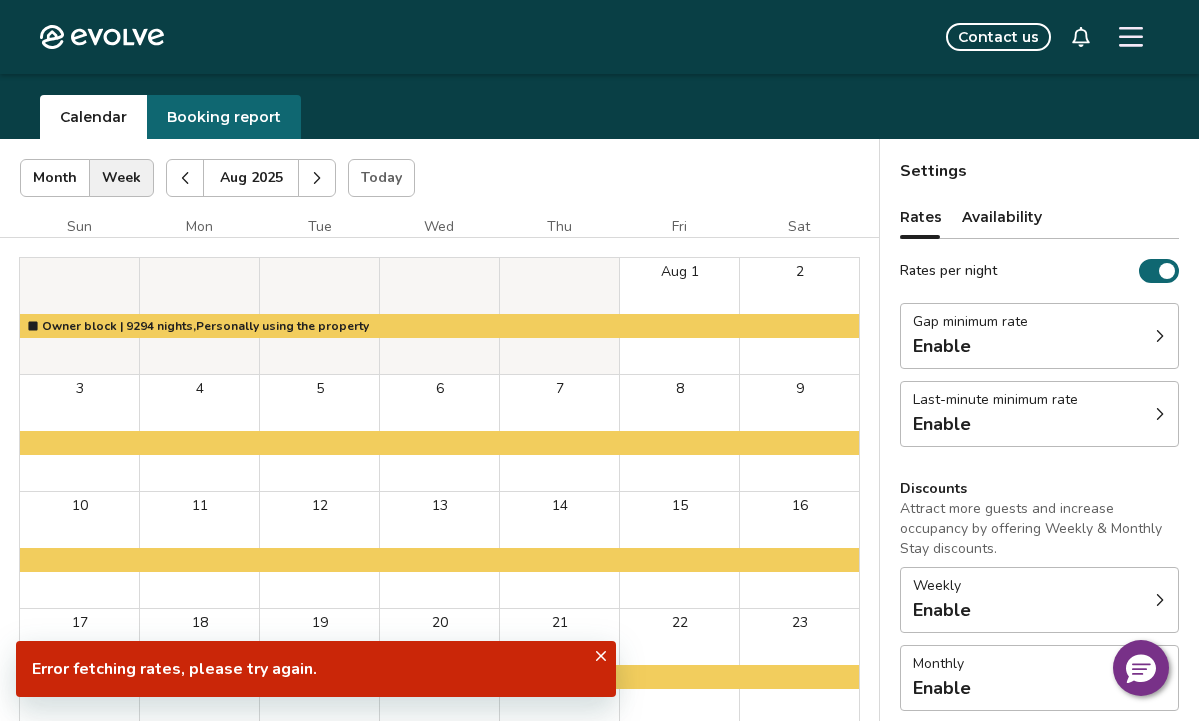 click 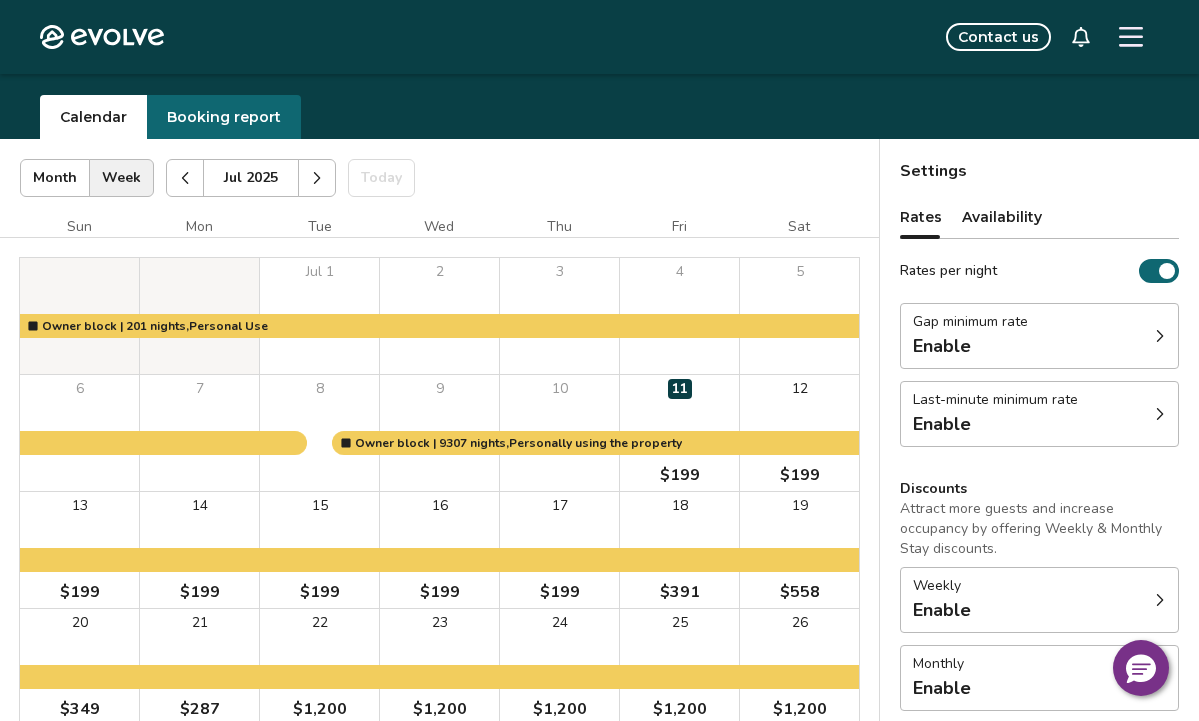 click at bounding box center (317, 178) 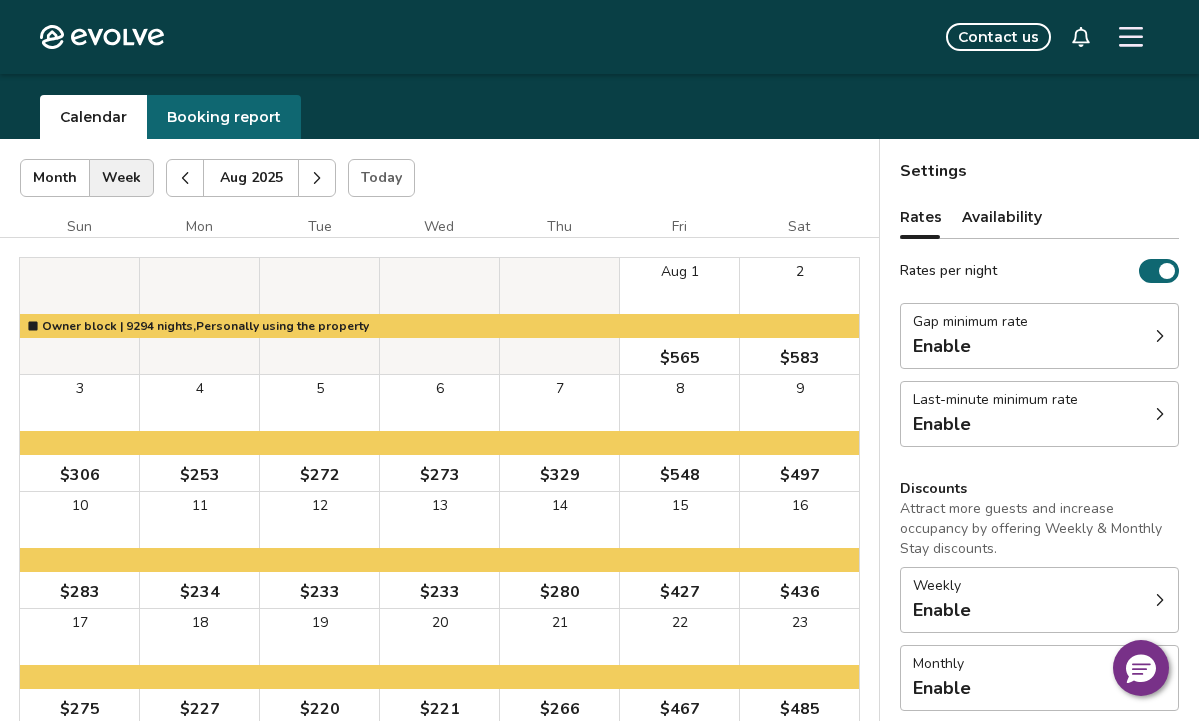 click at bounding box center [185, 178] 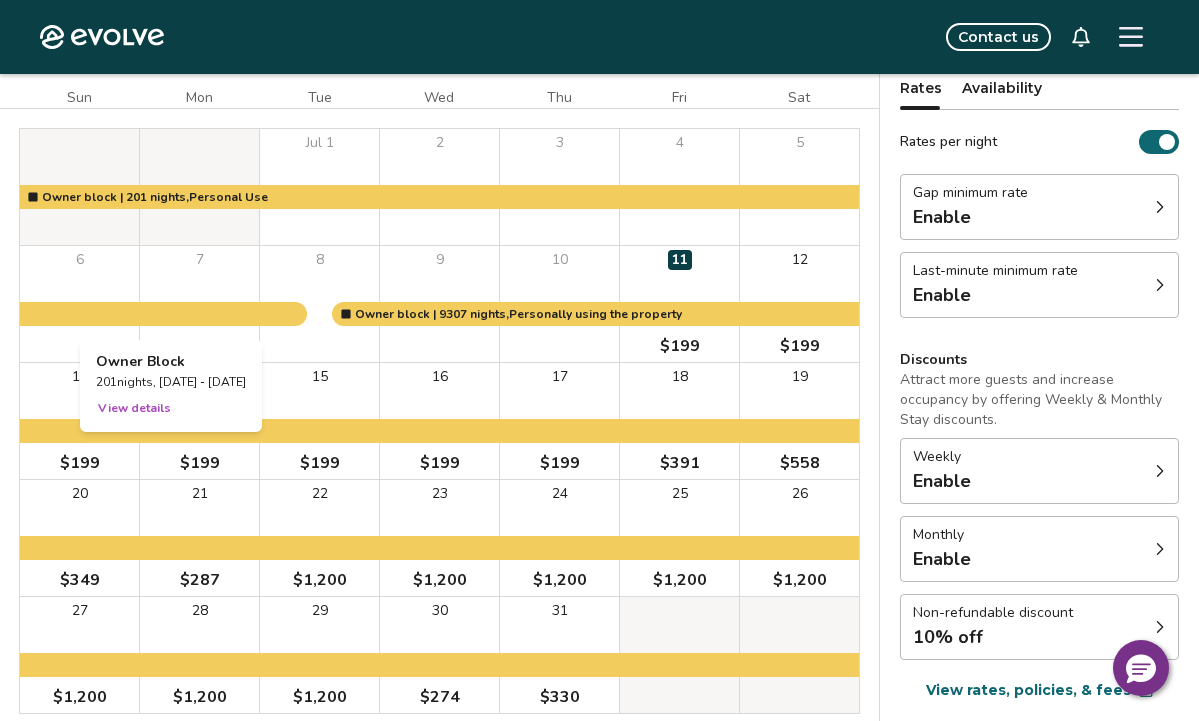 scroll, scrollTop: 162, scrollLeft: 0, axis: vertical 